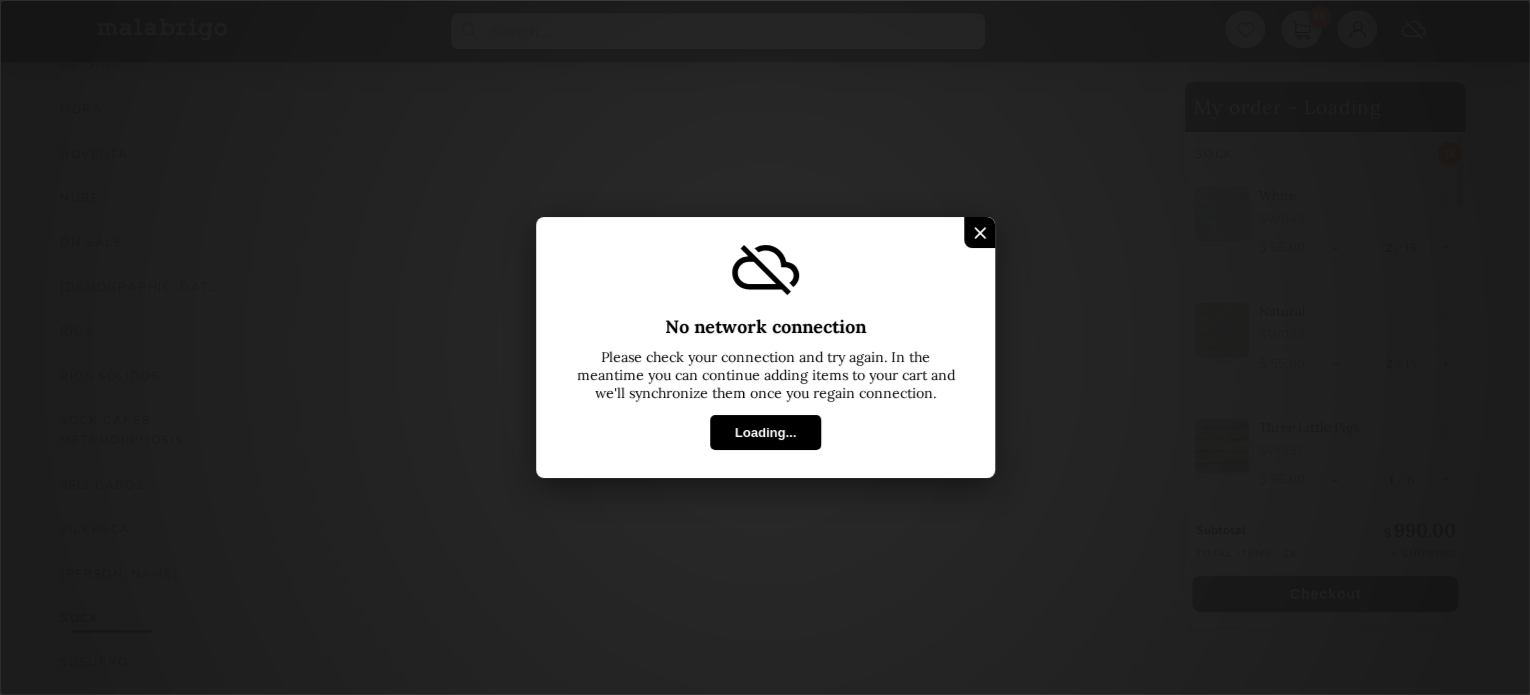 scroll, scrollTop: 948, scrollLeft: 0, axis: vertical 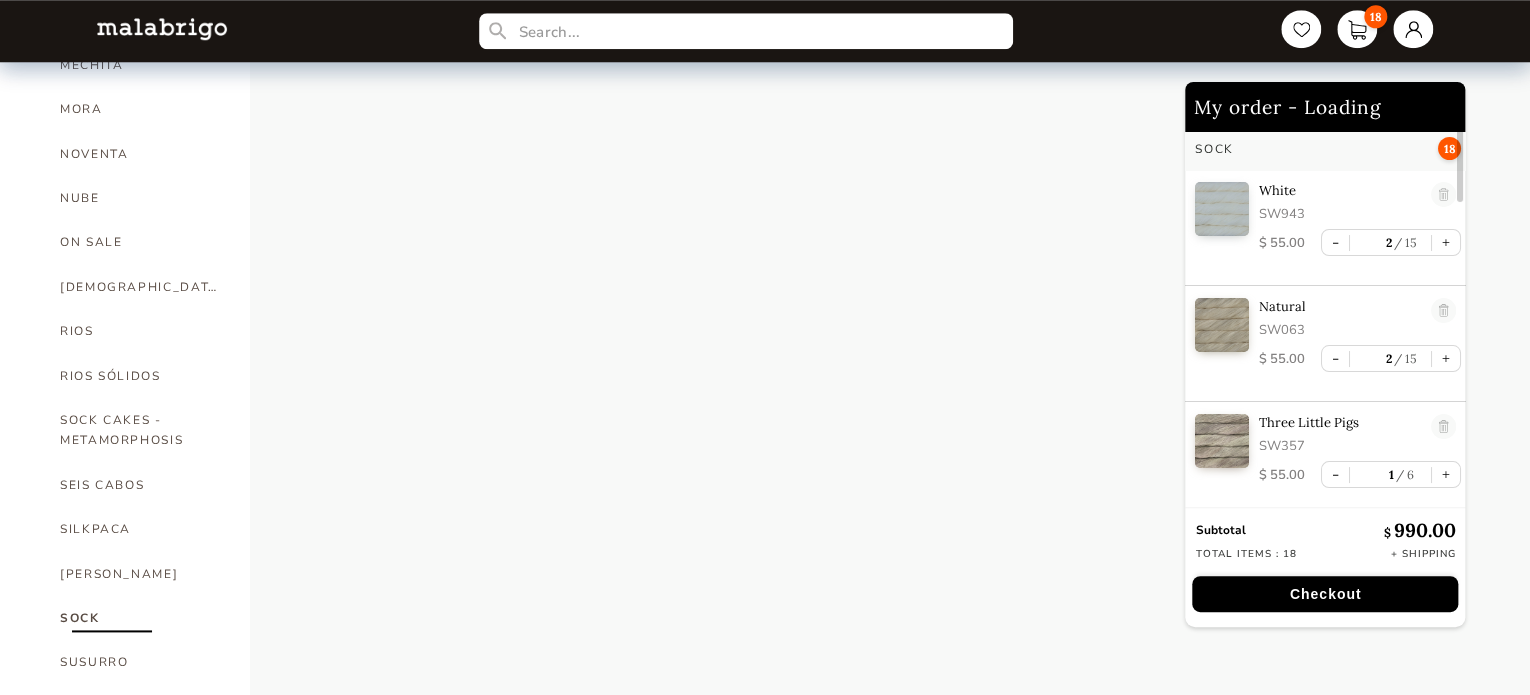 select on "INDEX" 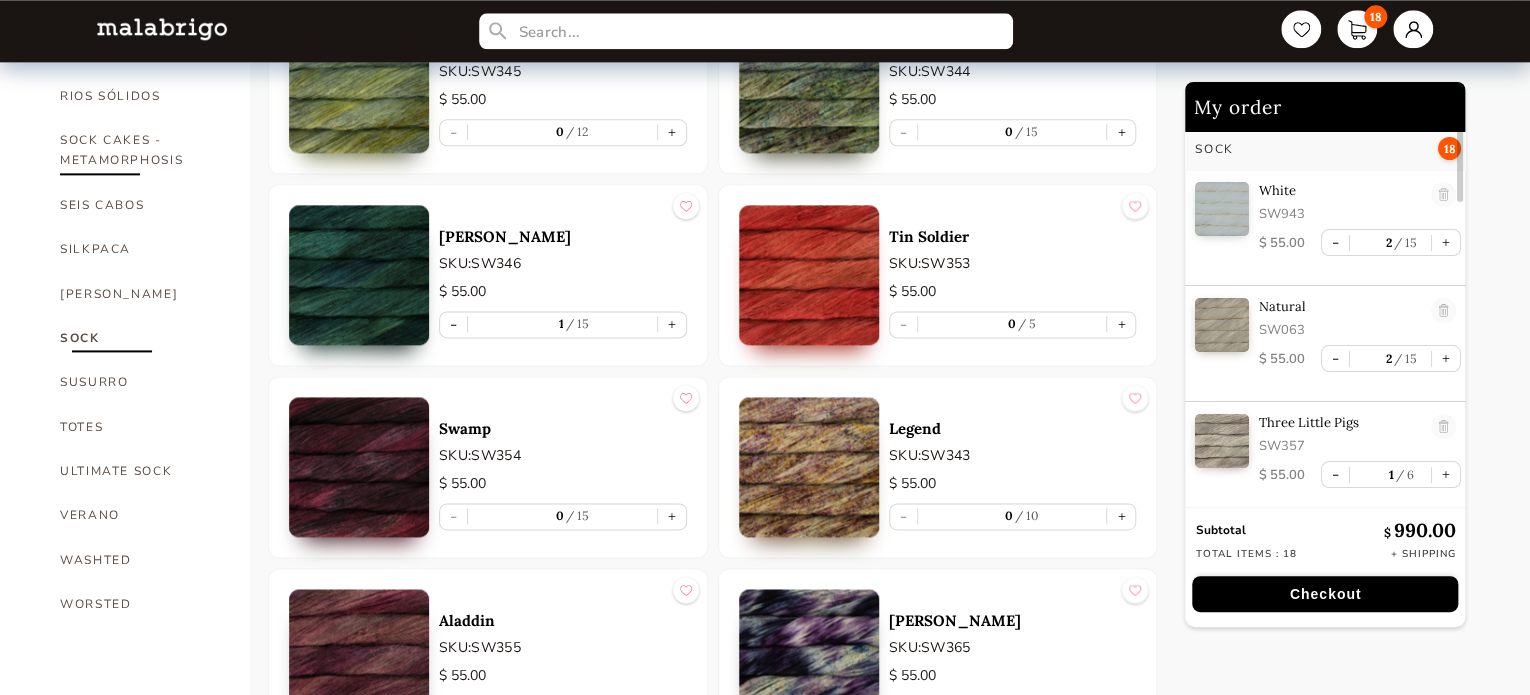 scroll, scrollTop: 1229, scrollLeft: 0, axis: vertical 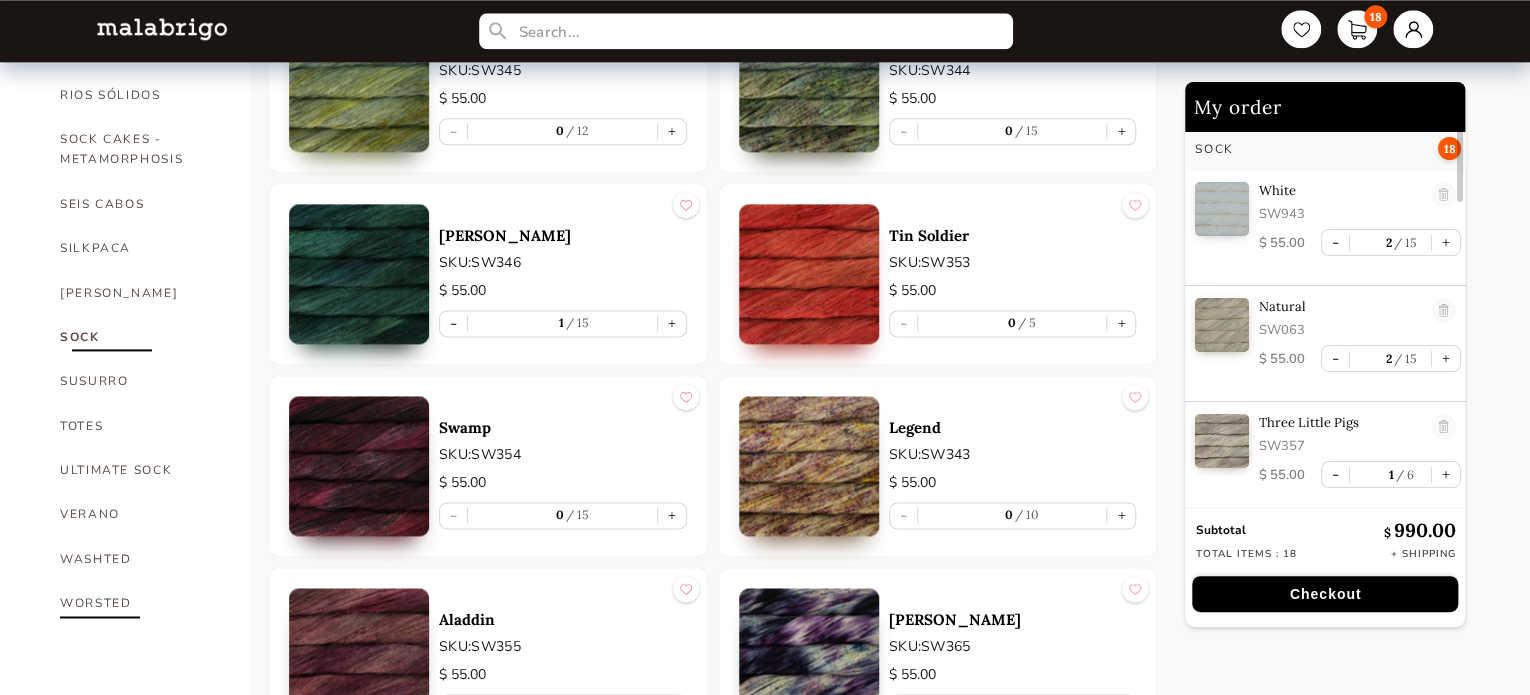 click on "WORSTED" at bounding box center (140, 603) 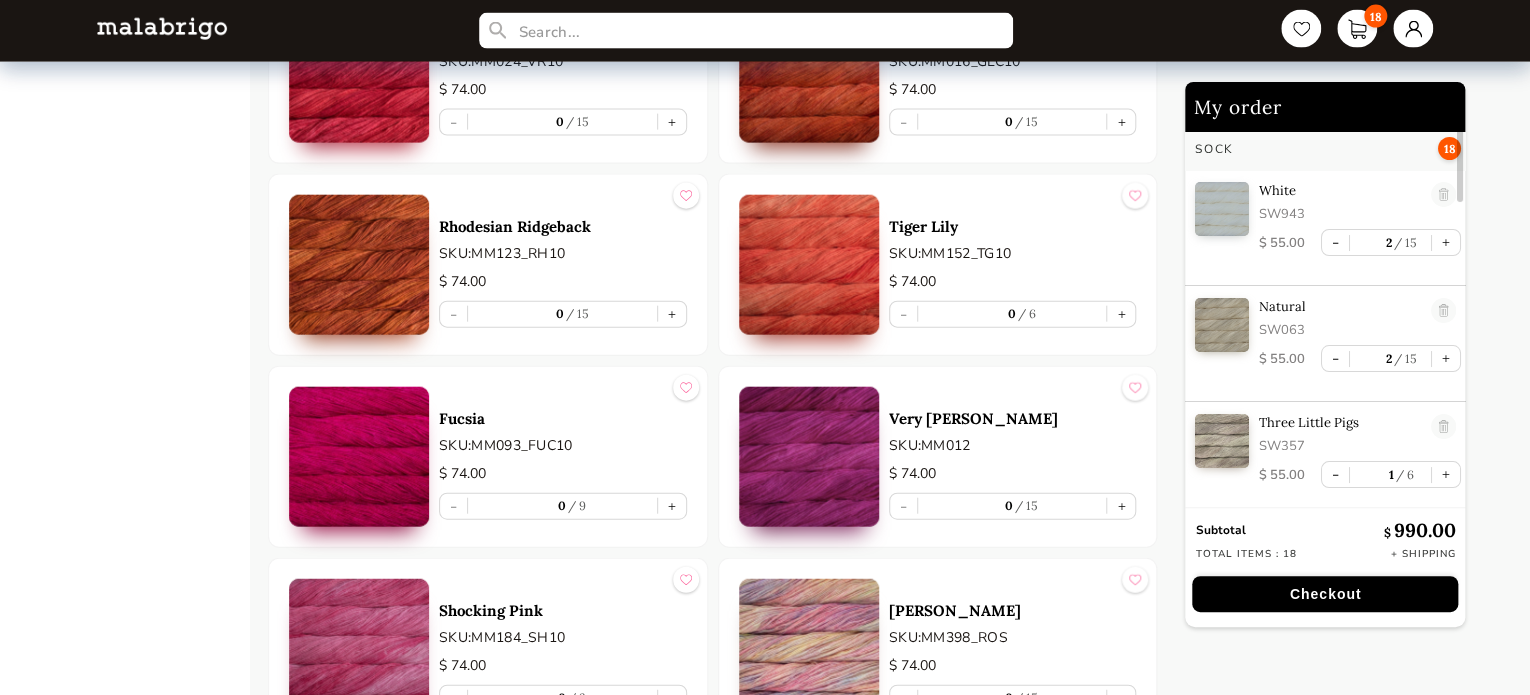 scroll, scrollTop: 2205, scrollLeft: 0, axis: vertical 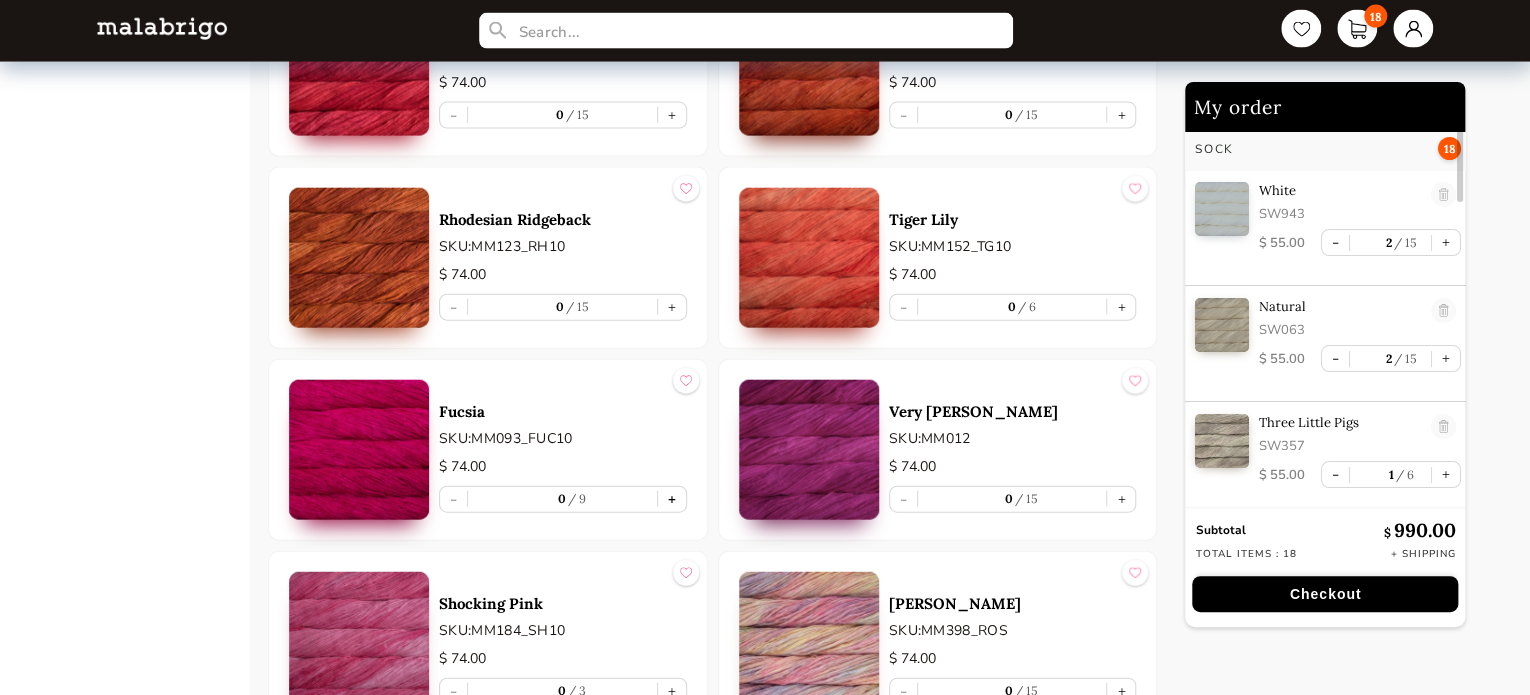click on "+" at bounding box center [672, 499] 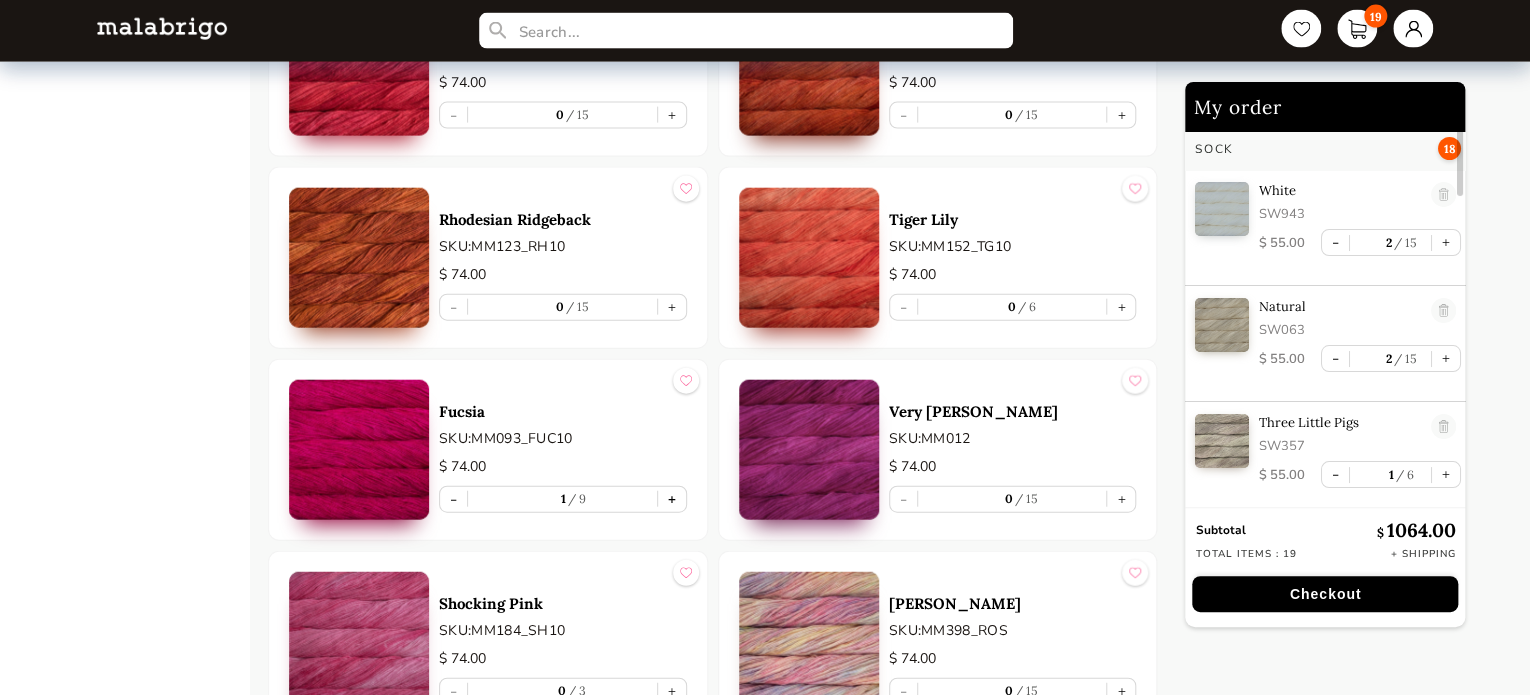 scroll, scrollTop: 2266, scrollLeft: 0, axis: vertical 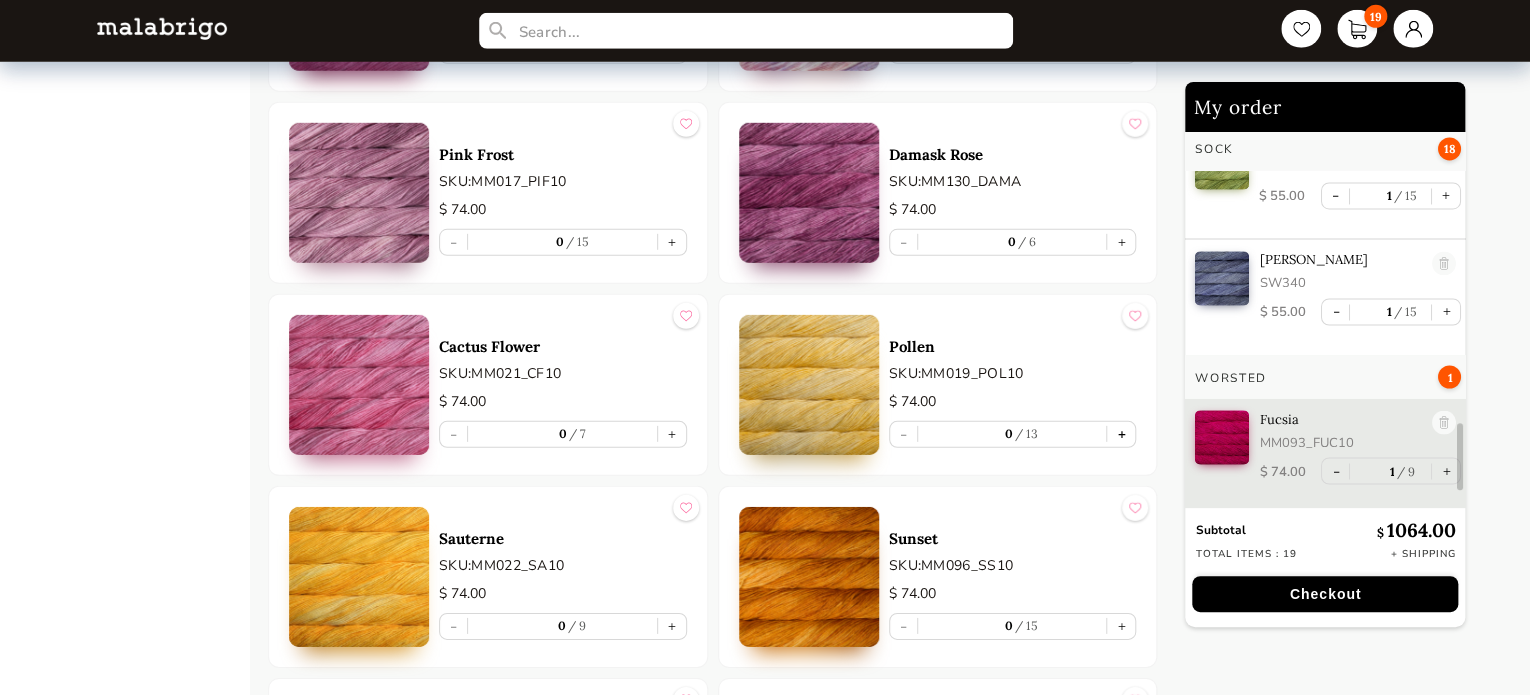click on "+" at bounding box center [1121, 434] 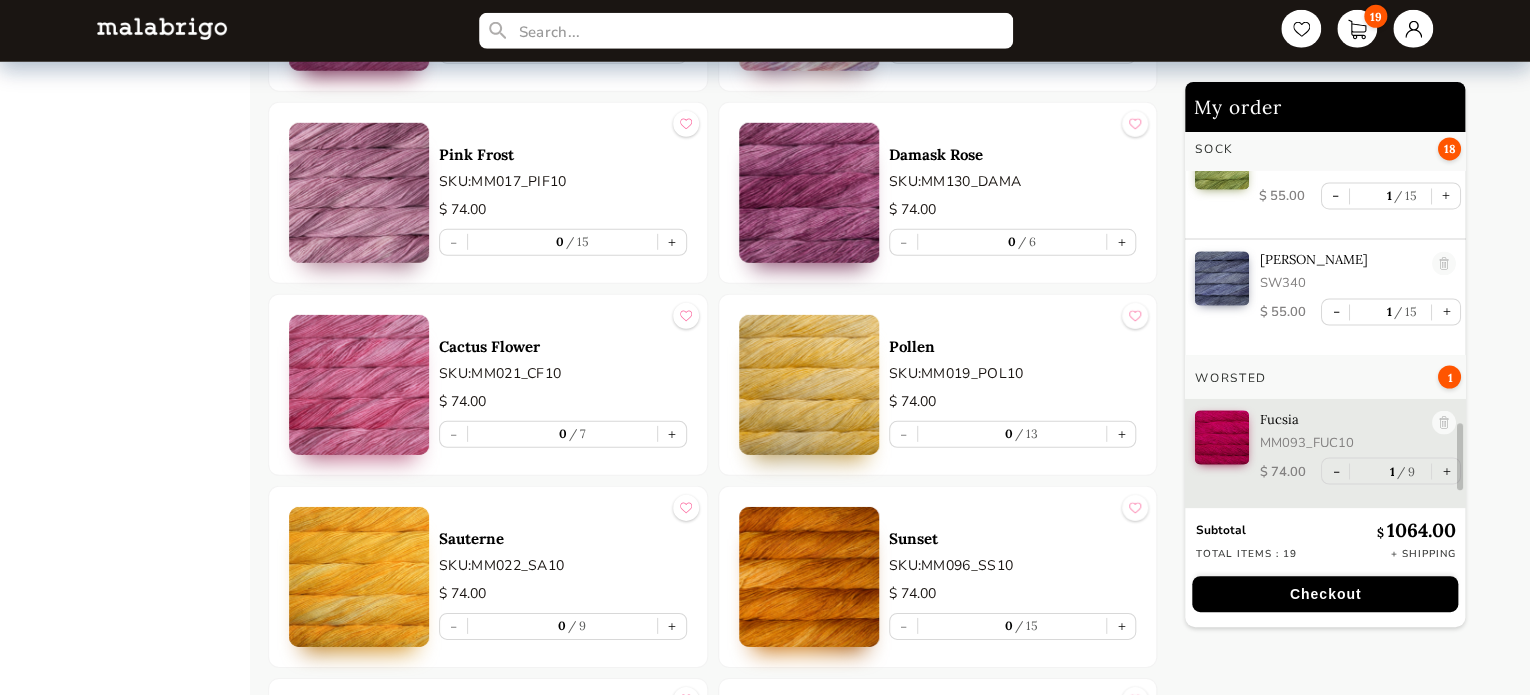 type on "1" 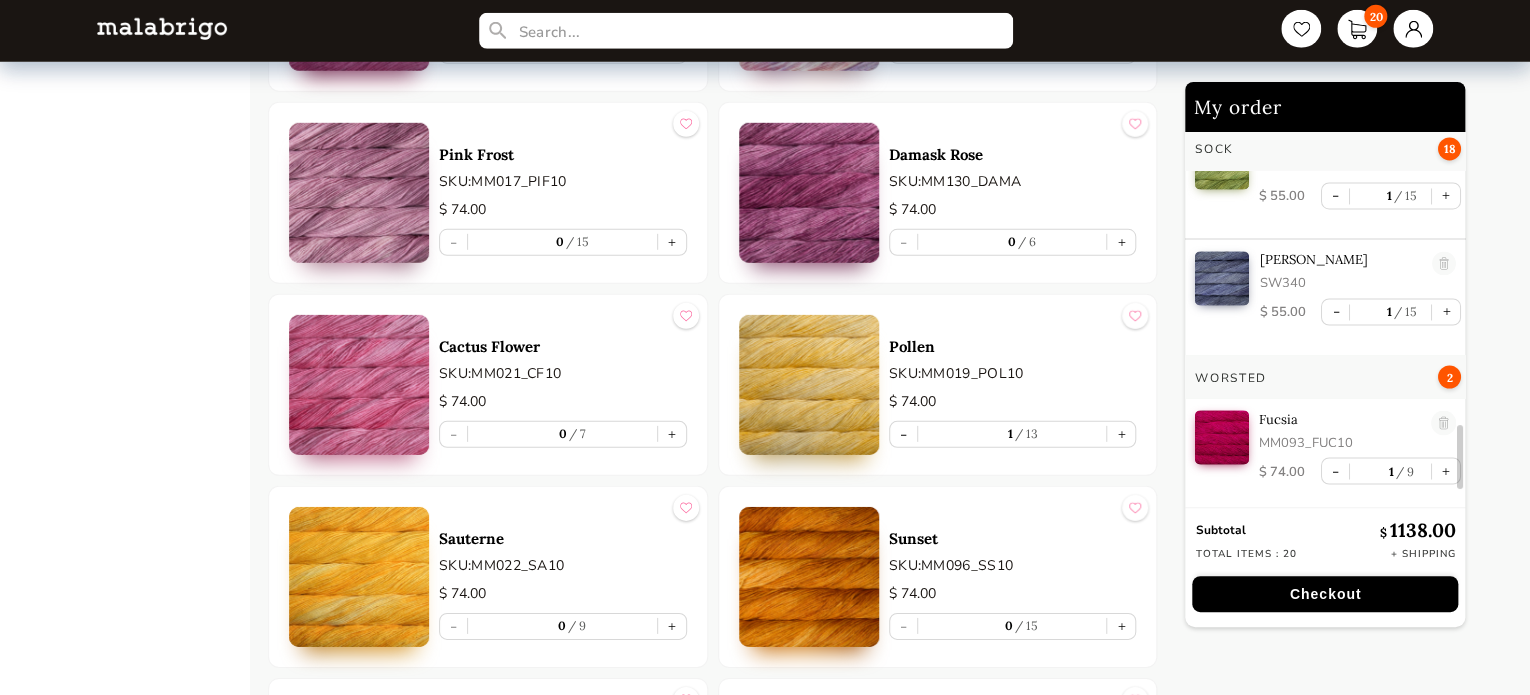 scroll, scrollTop: 1776, scrollLeft: 0, axis: vertical 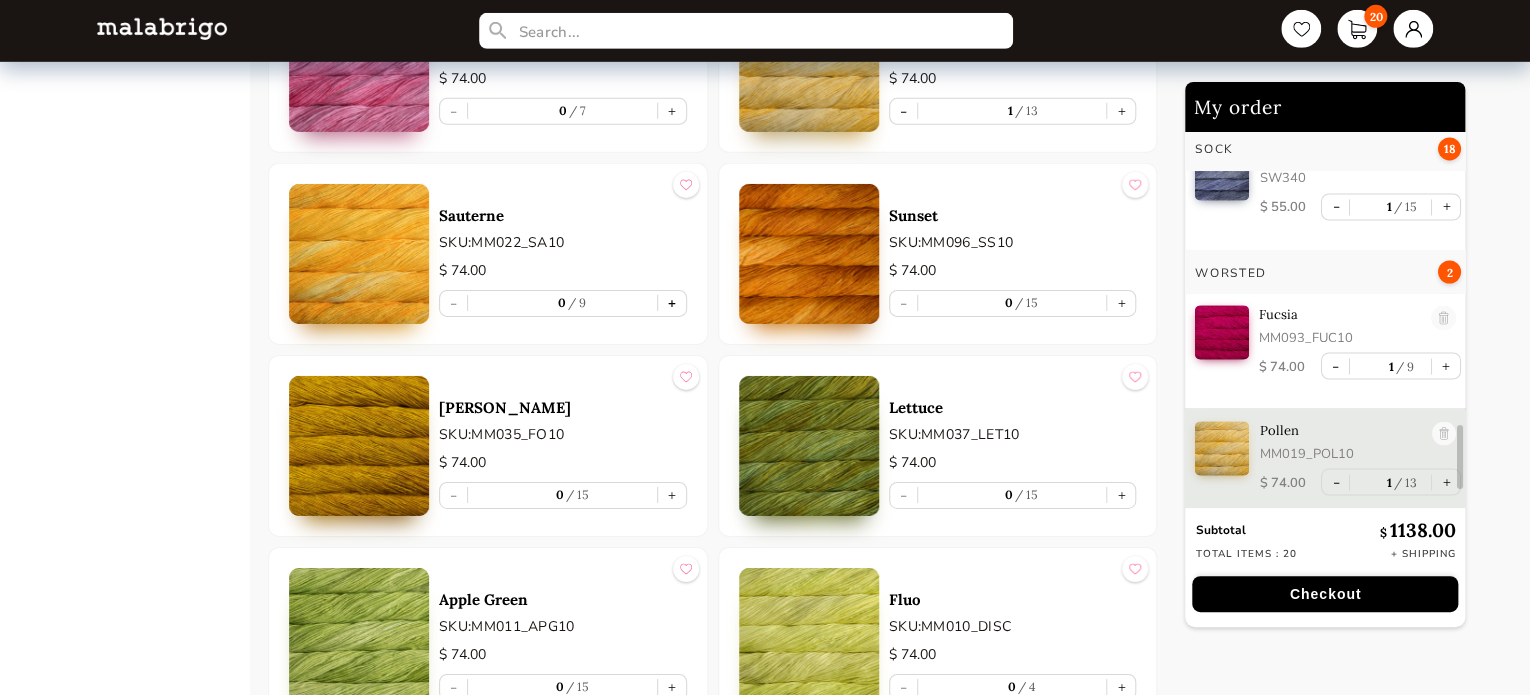 click on "+" at bounding box center [672, 303] 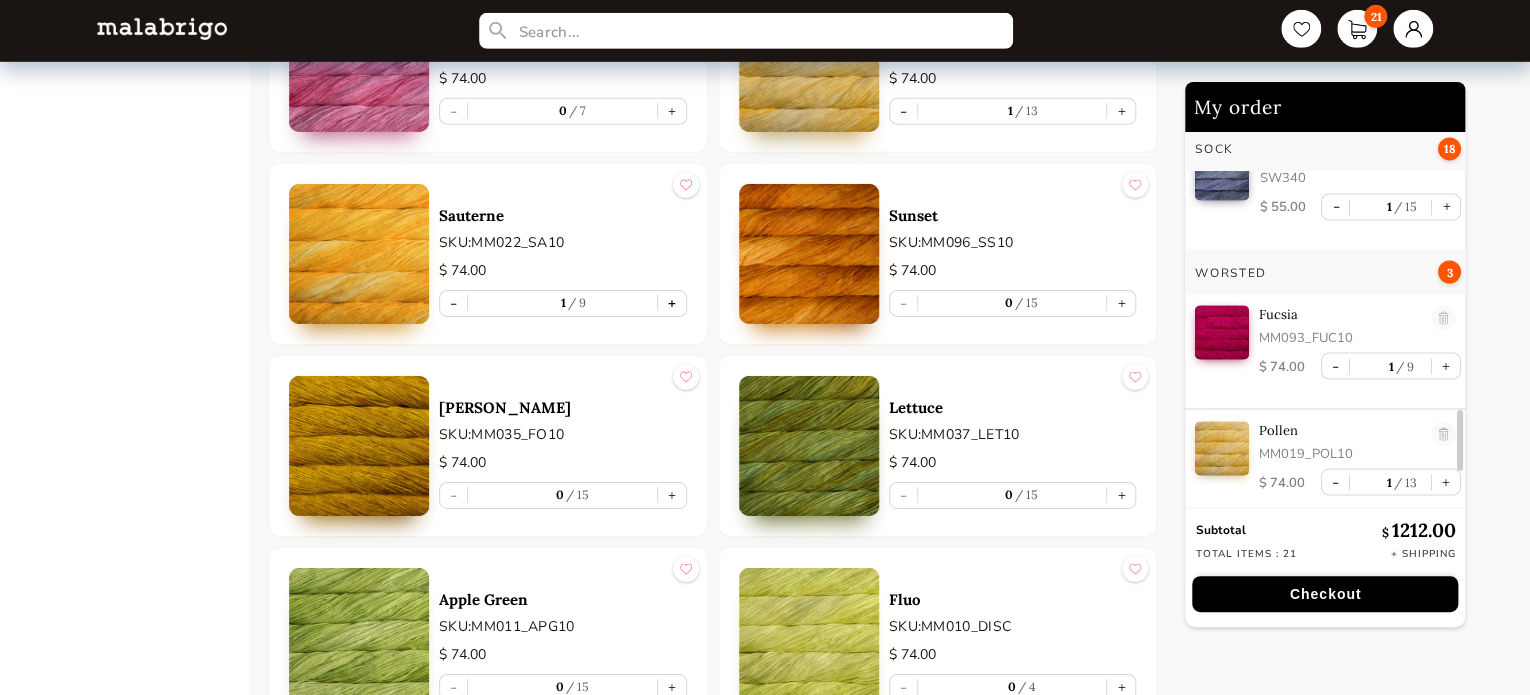 click on "+" at bounding box center (672, 303) 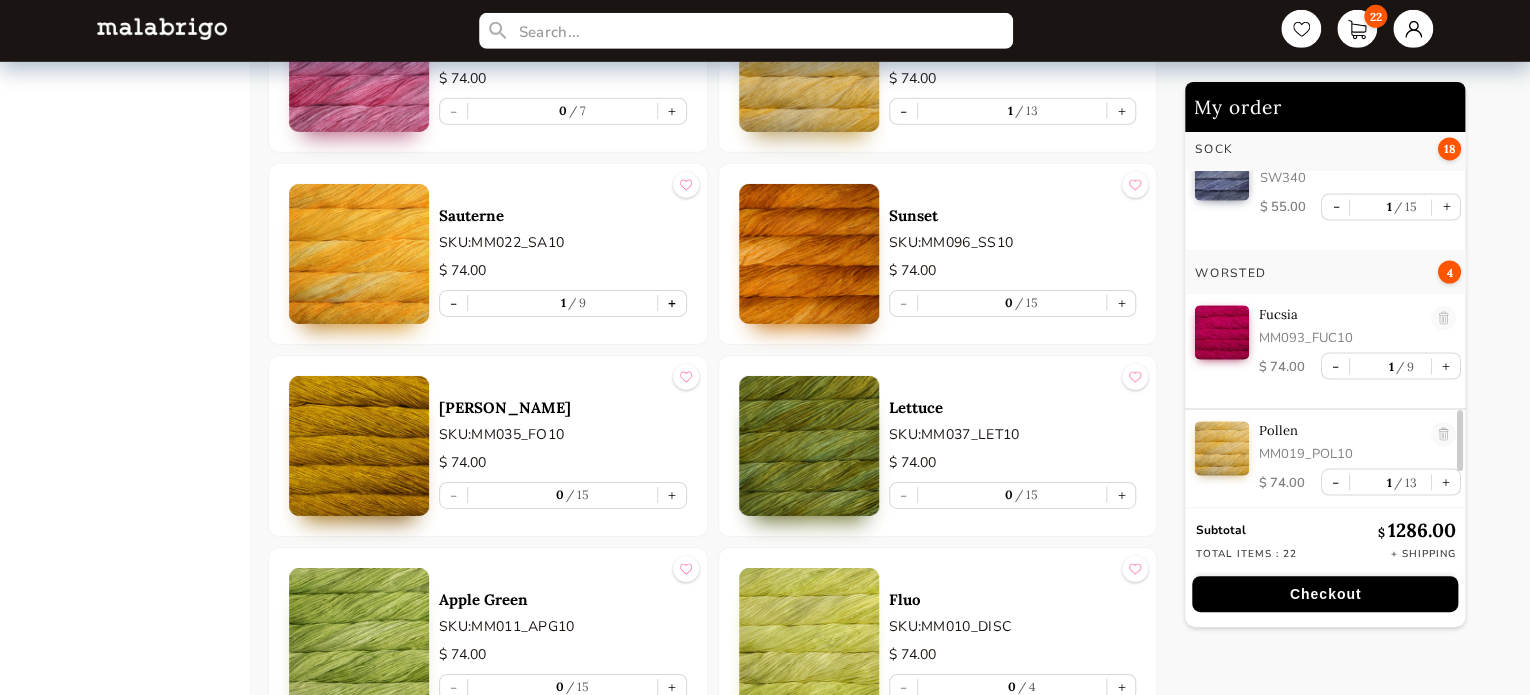 type on "2" 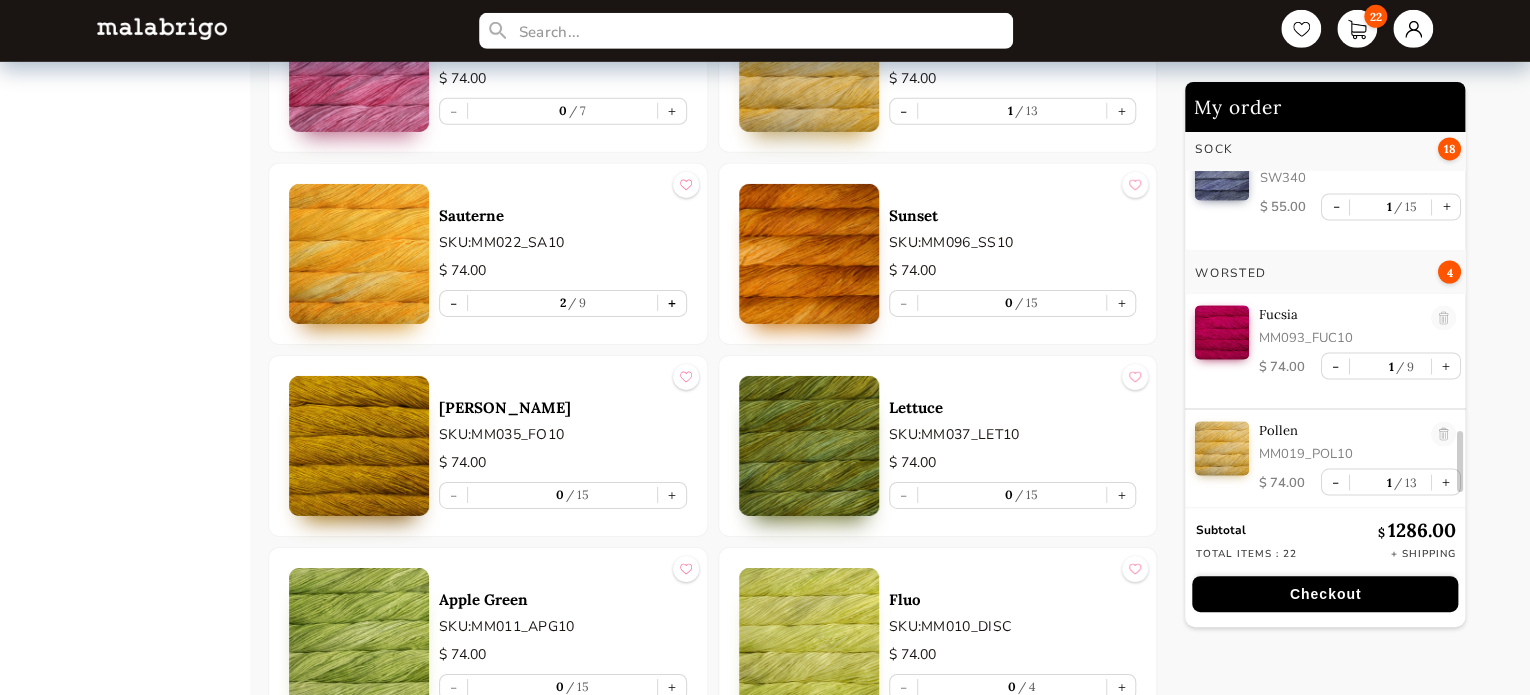 scroll, scrollTop: 3192, scrollLeft: 0, axis: vertical 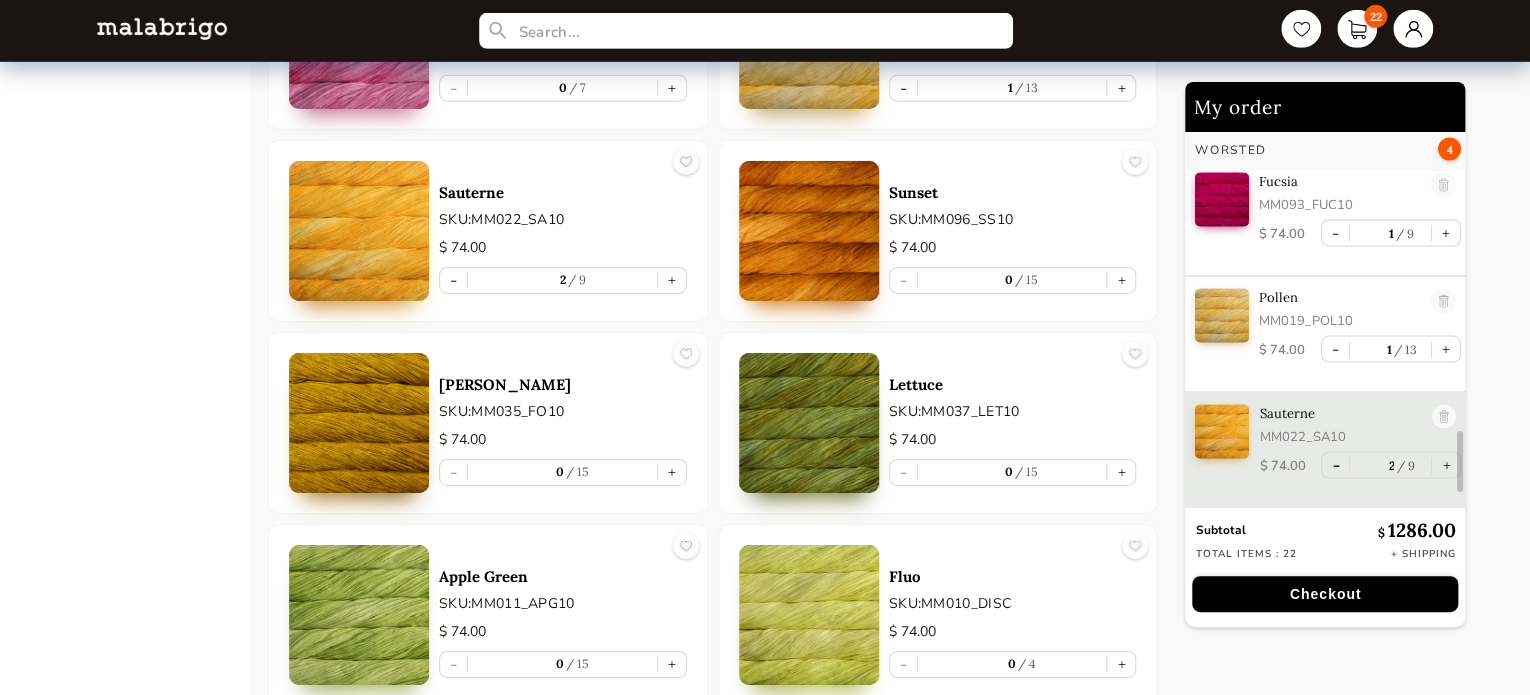 click on "-" at bounding box center (1335, 464) 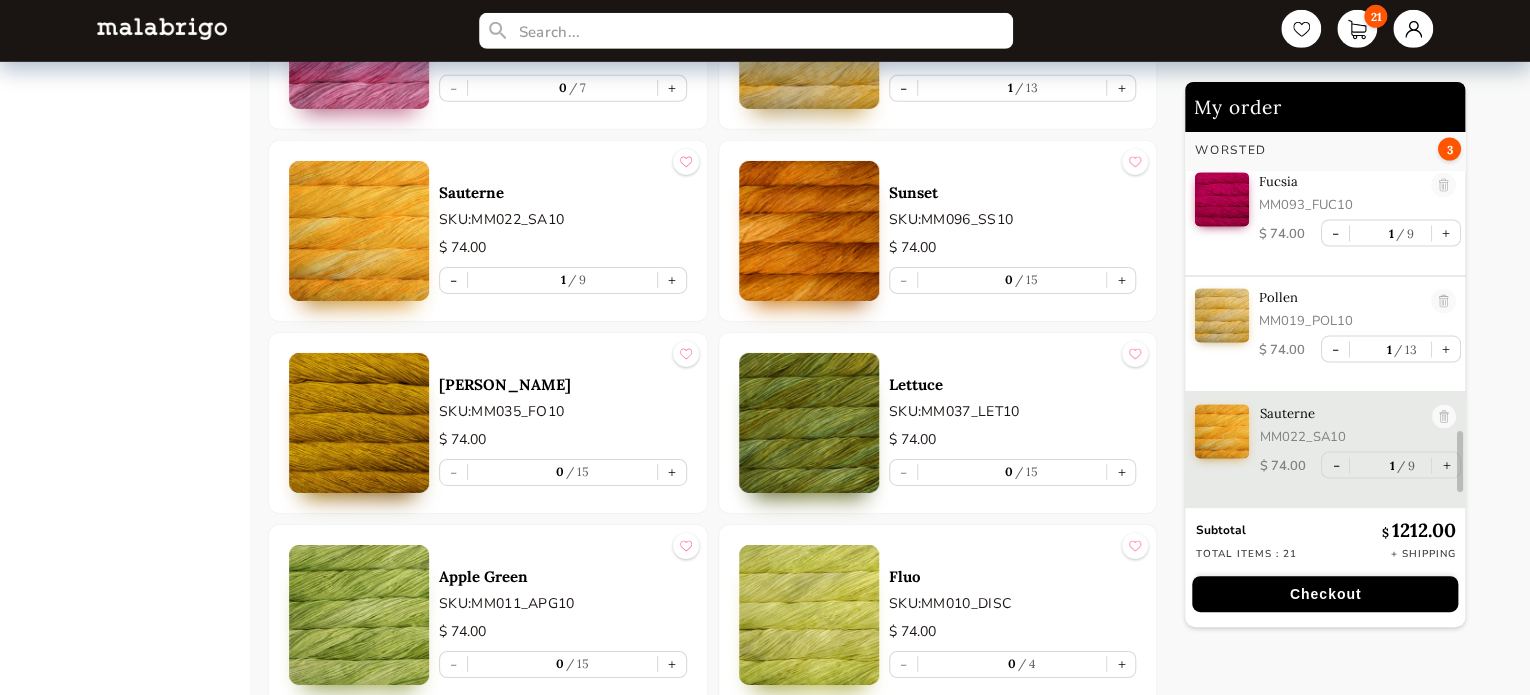 click on "$   74.00" at bounding box center [563, 632] 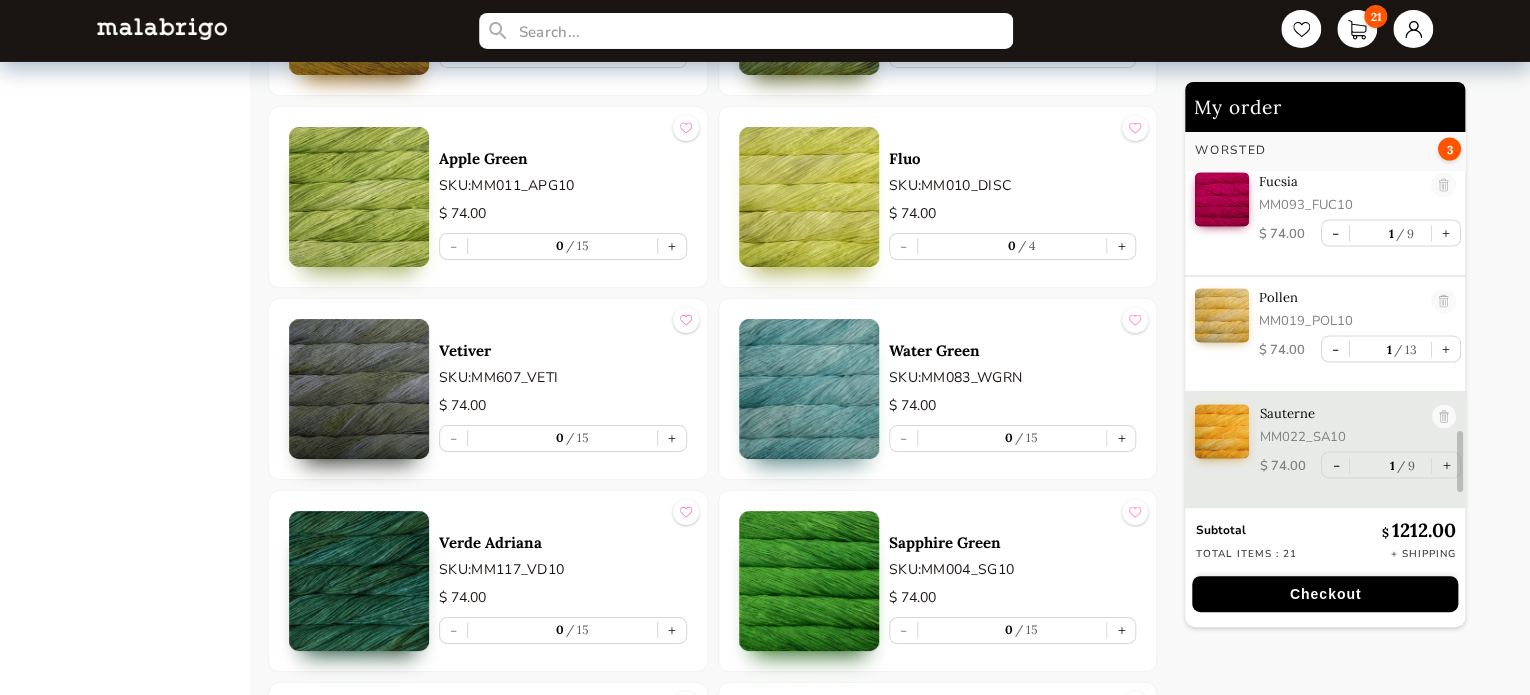 scroll, scrollTop: 3612, scrollLeft: 0, axis: vertical 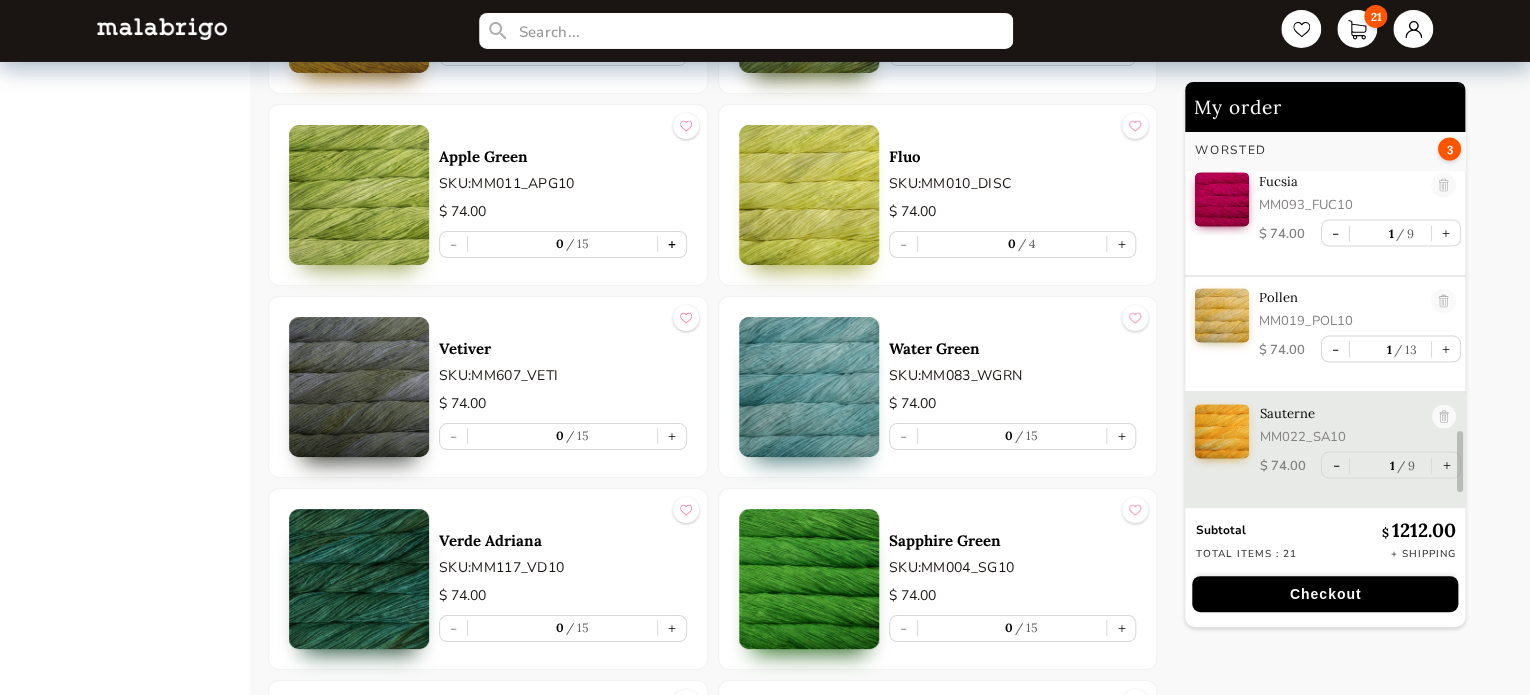 click on "+" at bounding box center [672, 244] 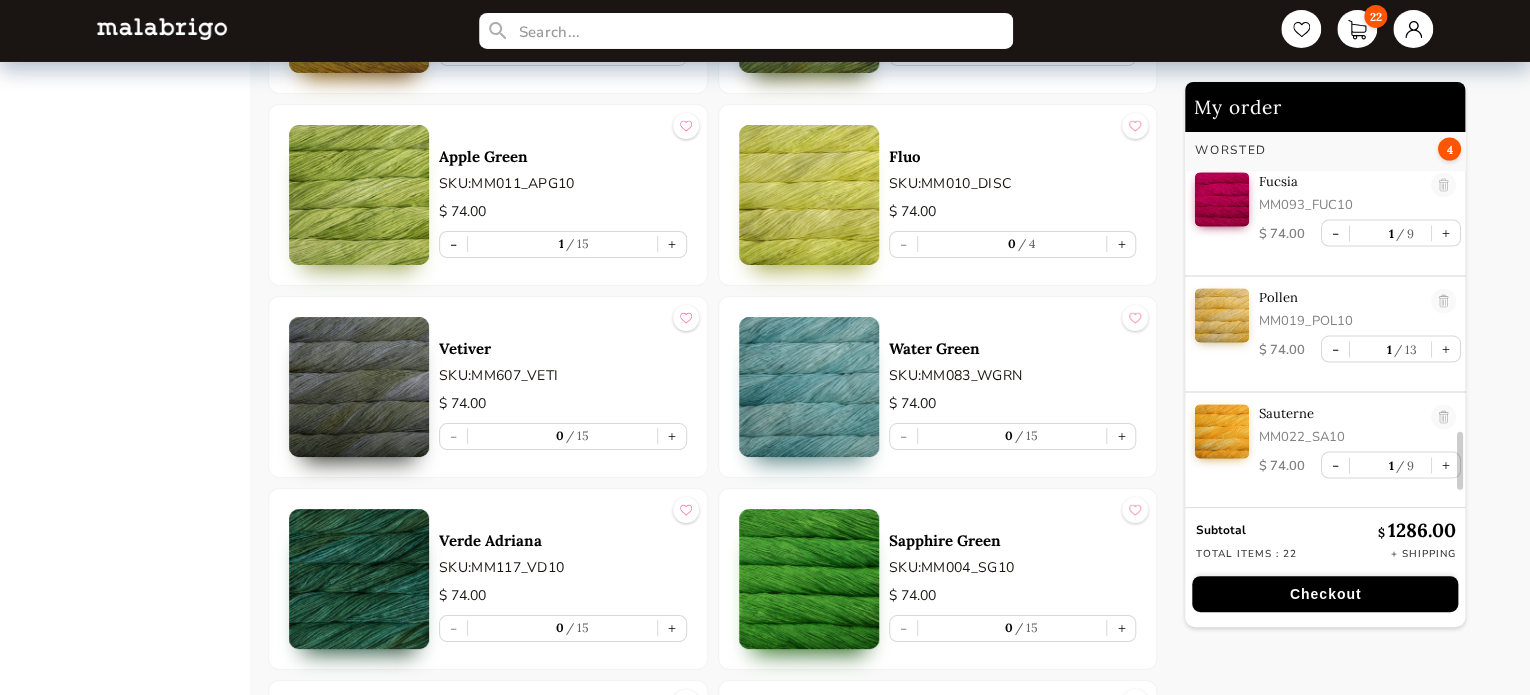 scroll, scrollTop: 2008, scrollLeft: 0, axis: vertical 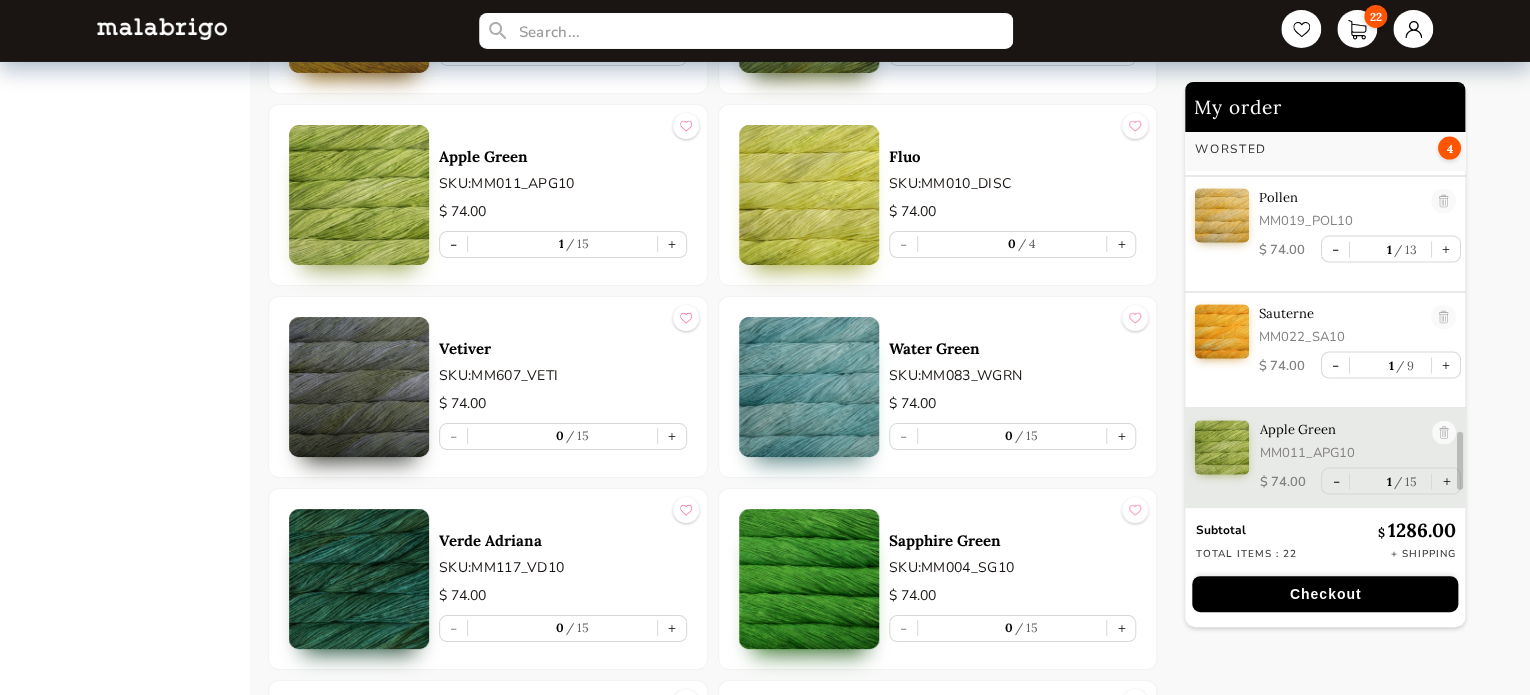 click on "+" at bounding box center [1121, 628] 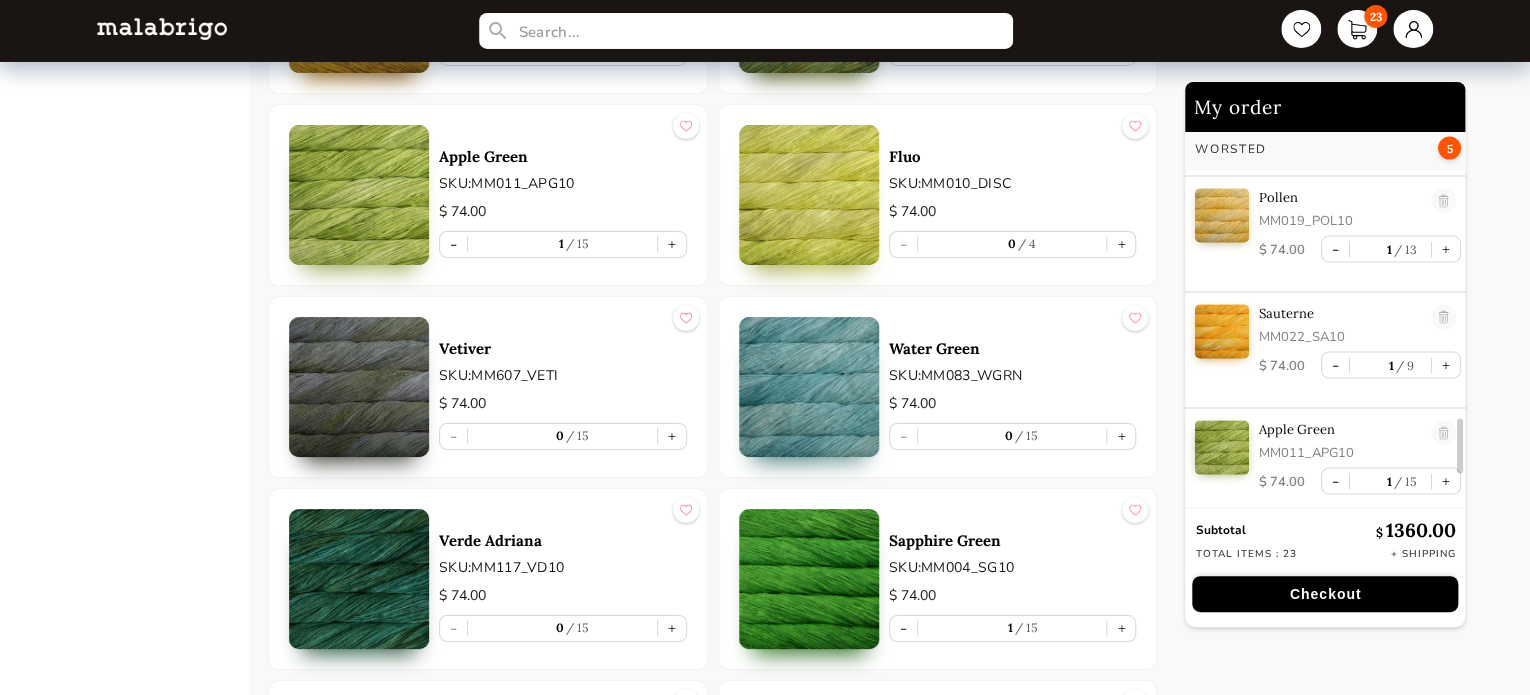 type on "1" 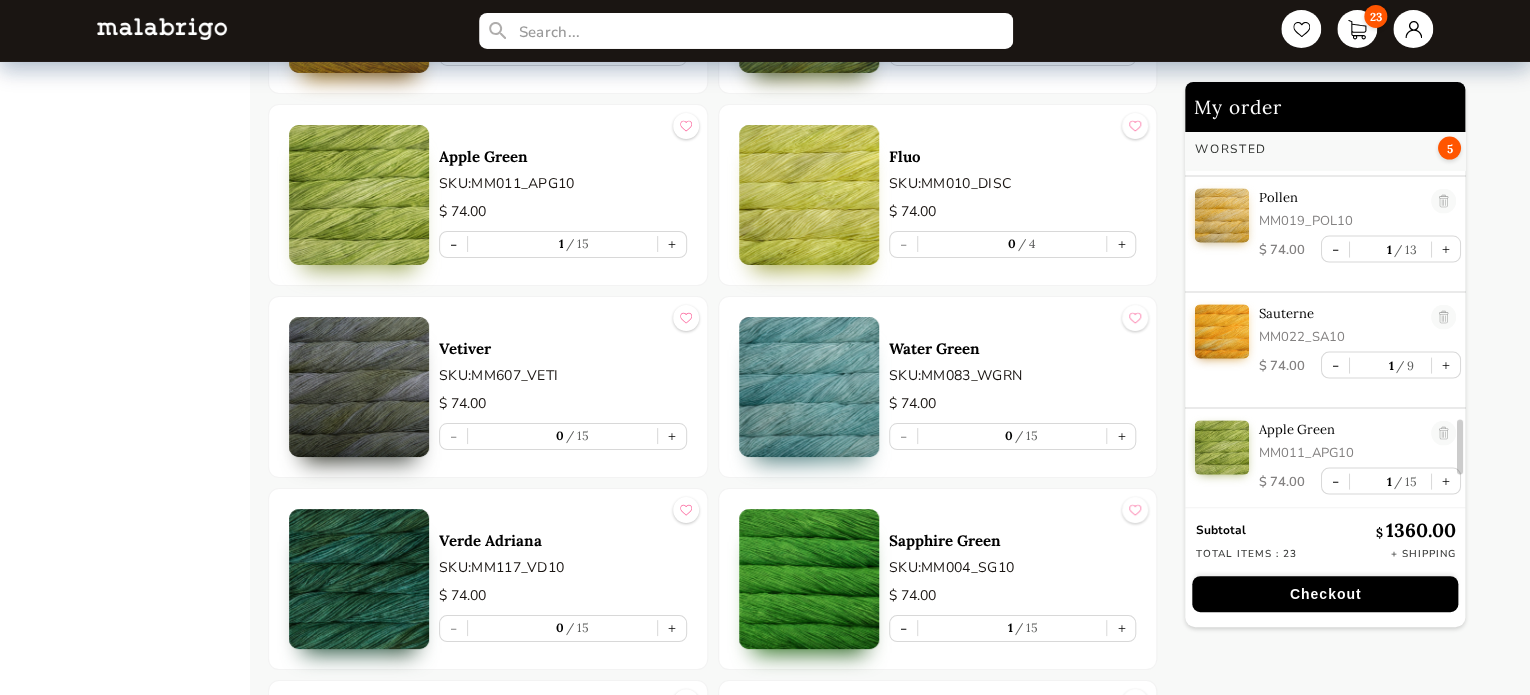 scroll, scrollTop: 2124, scrollLeft: 0, axis: vertical 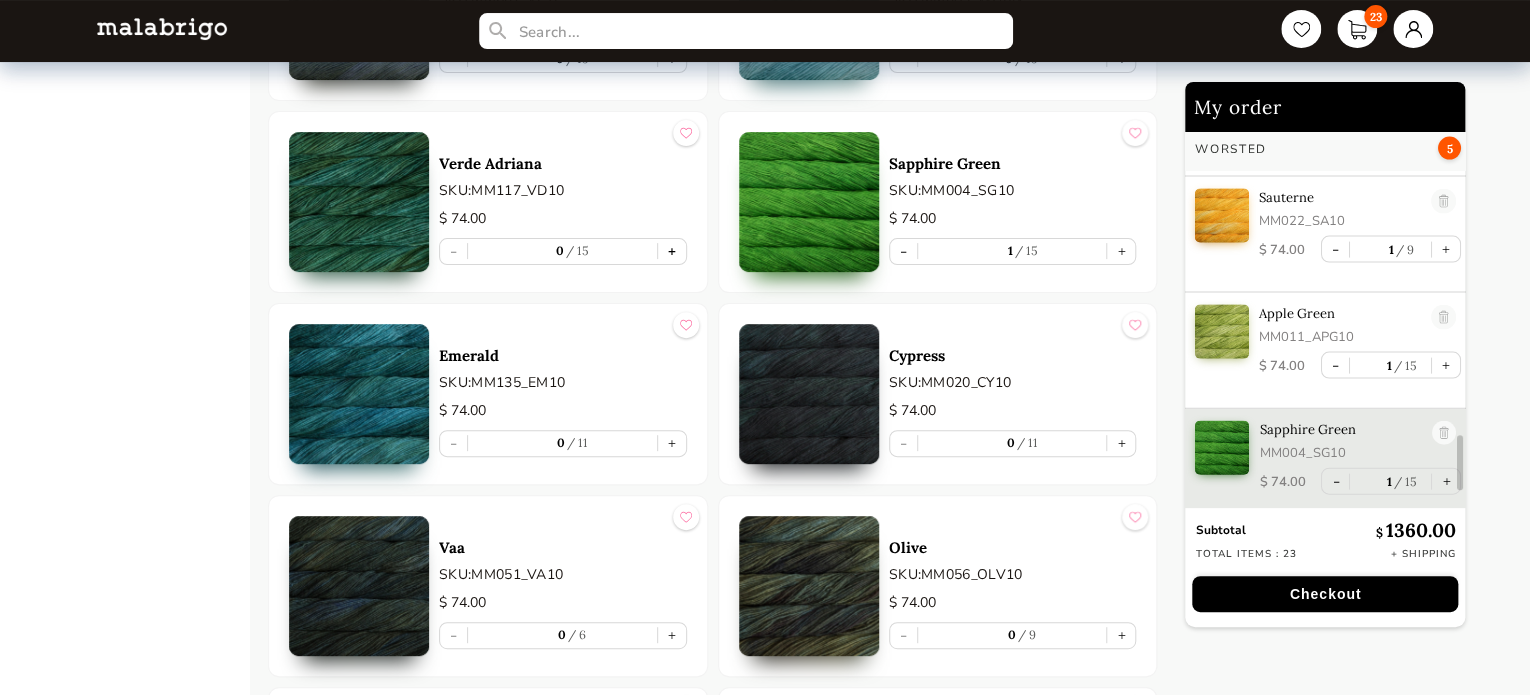 click on "+" at bounding box center (672, 251) 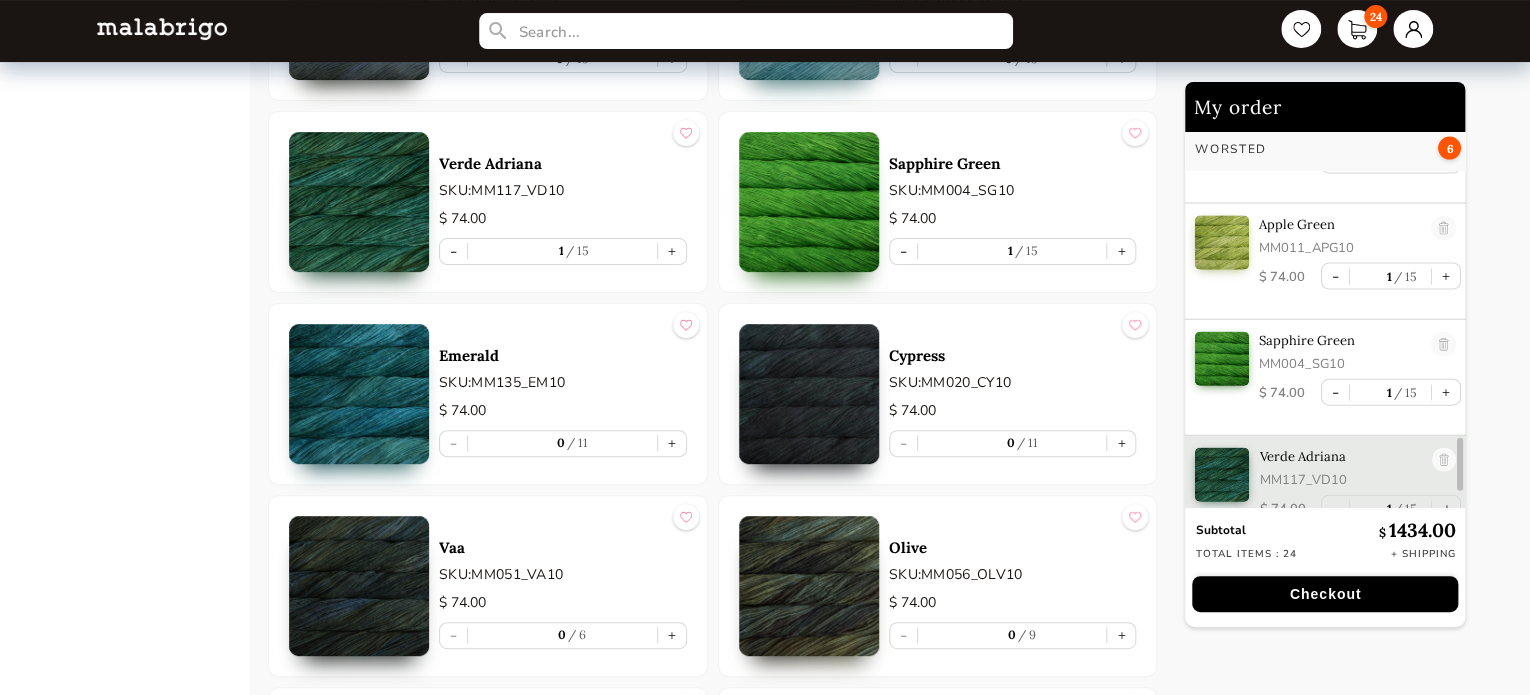 scroll, scrollTop: 2240, scrollLeft: 0, axis: vertical 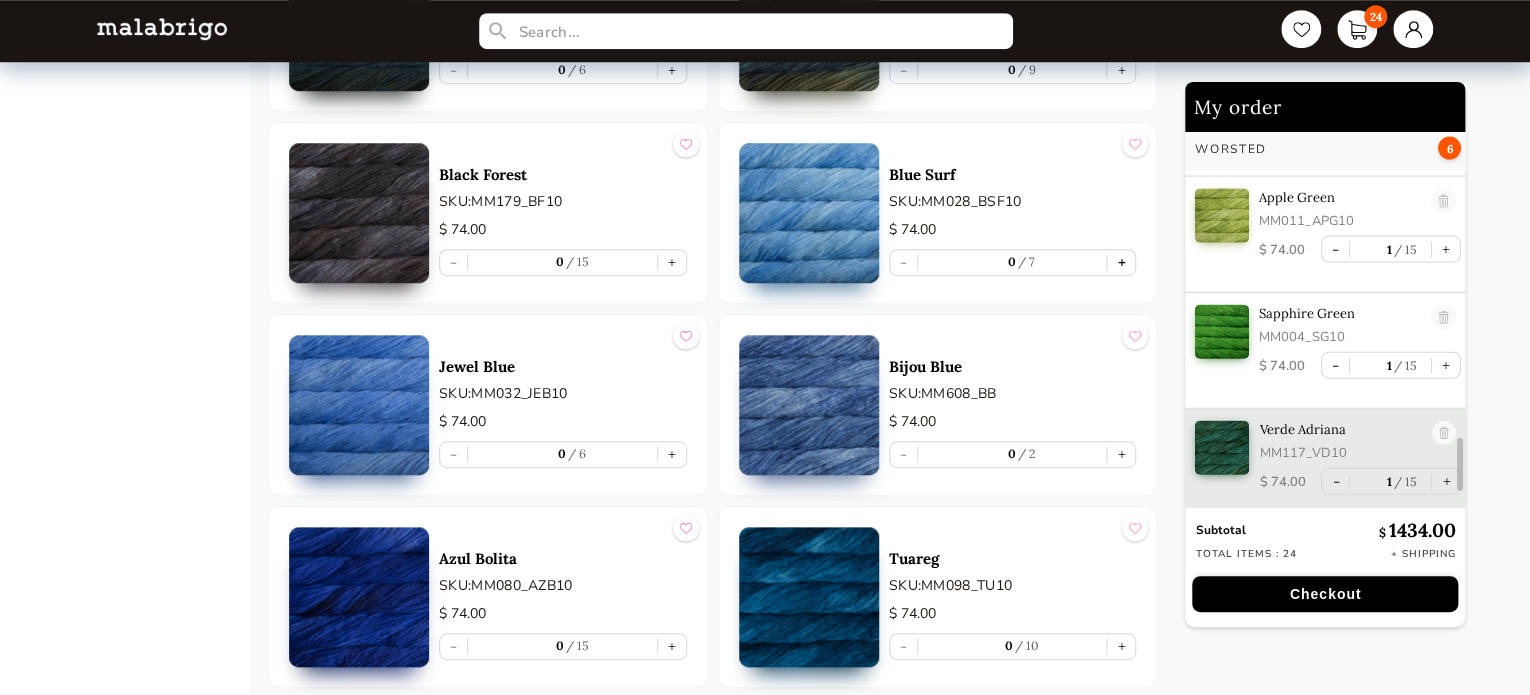 click on "+" at bounding box center [1121, 262] 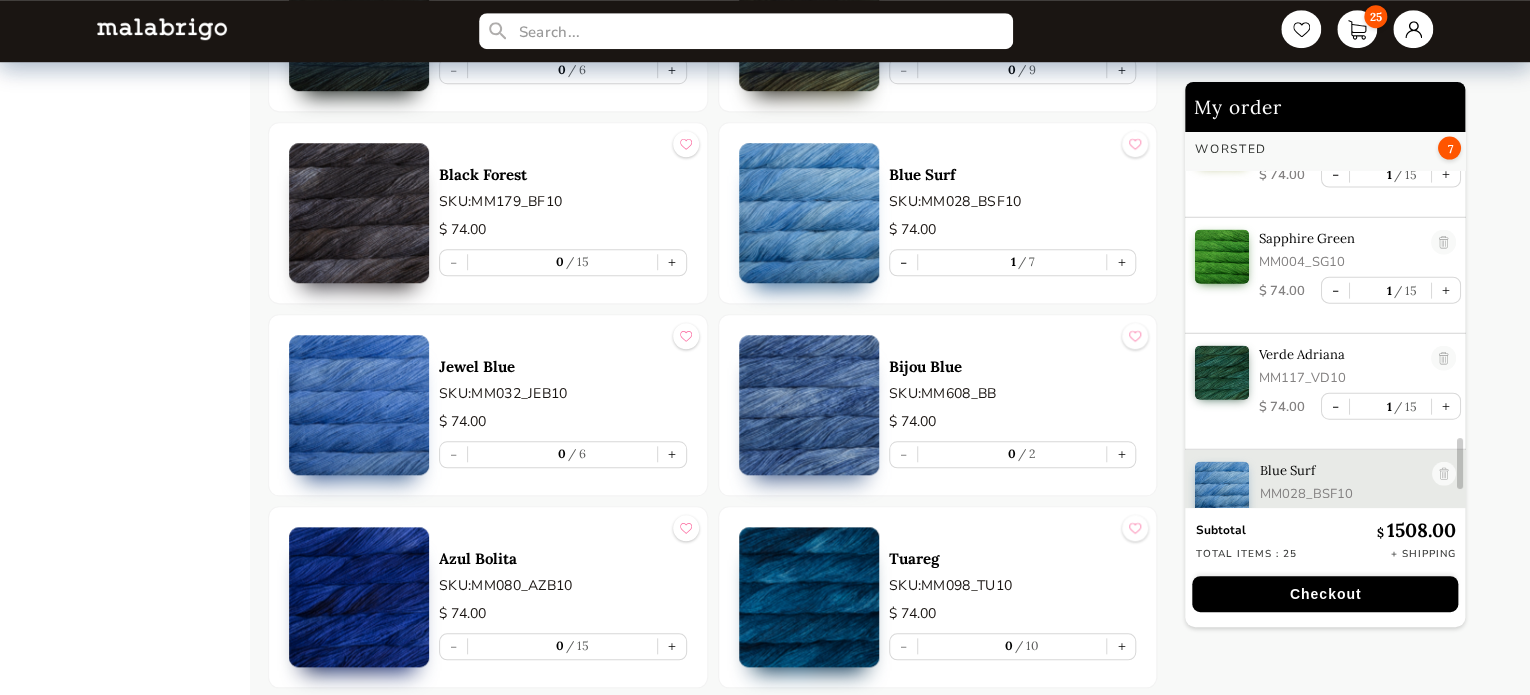 scroll, scrollTop: 2356, scrollLeft: 0, axis: vertical 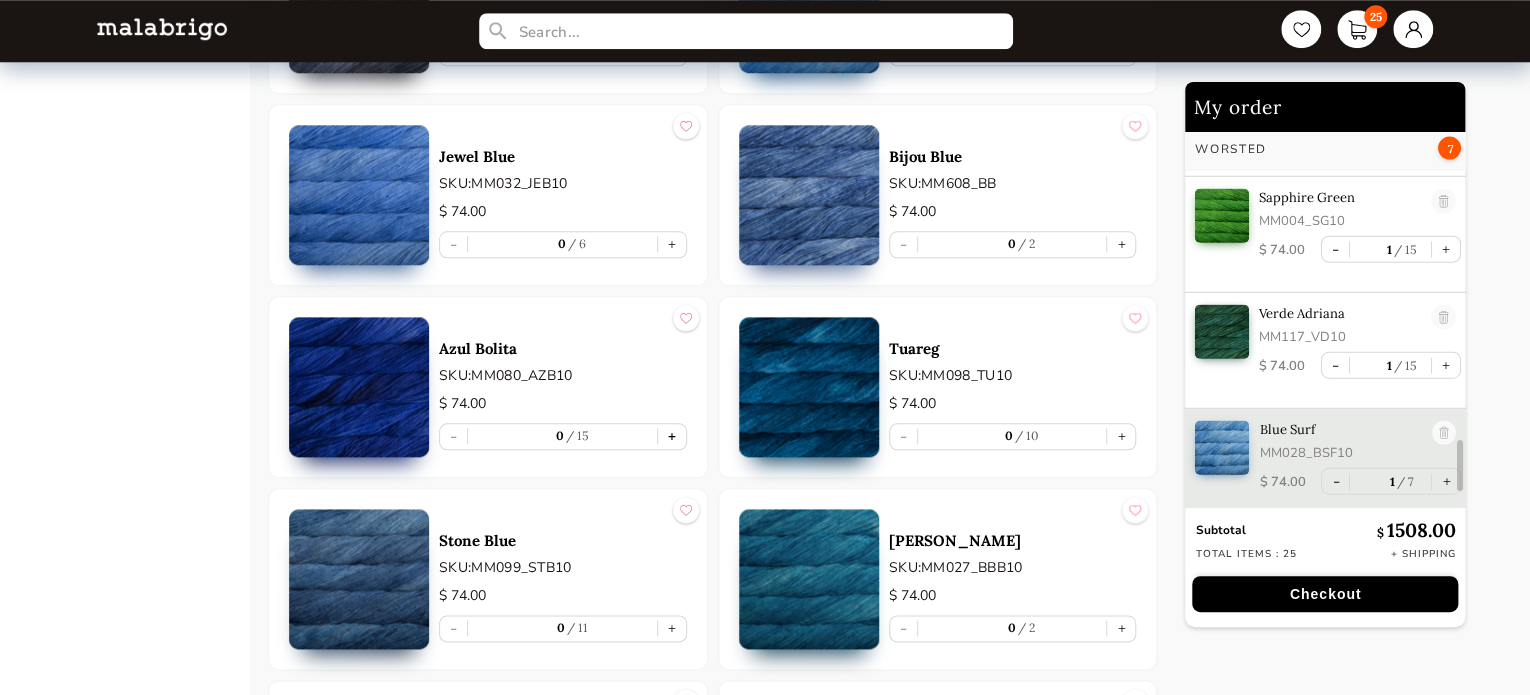 click on "+" at bounding box center [672, 436] 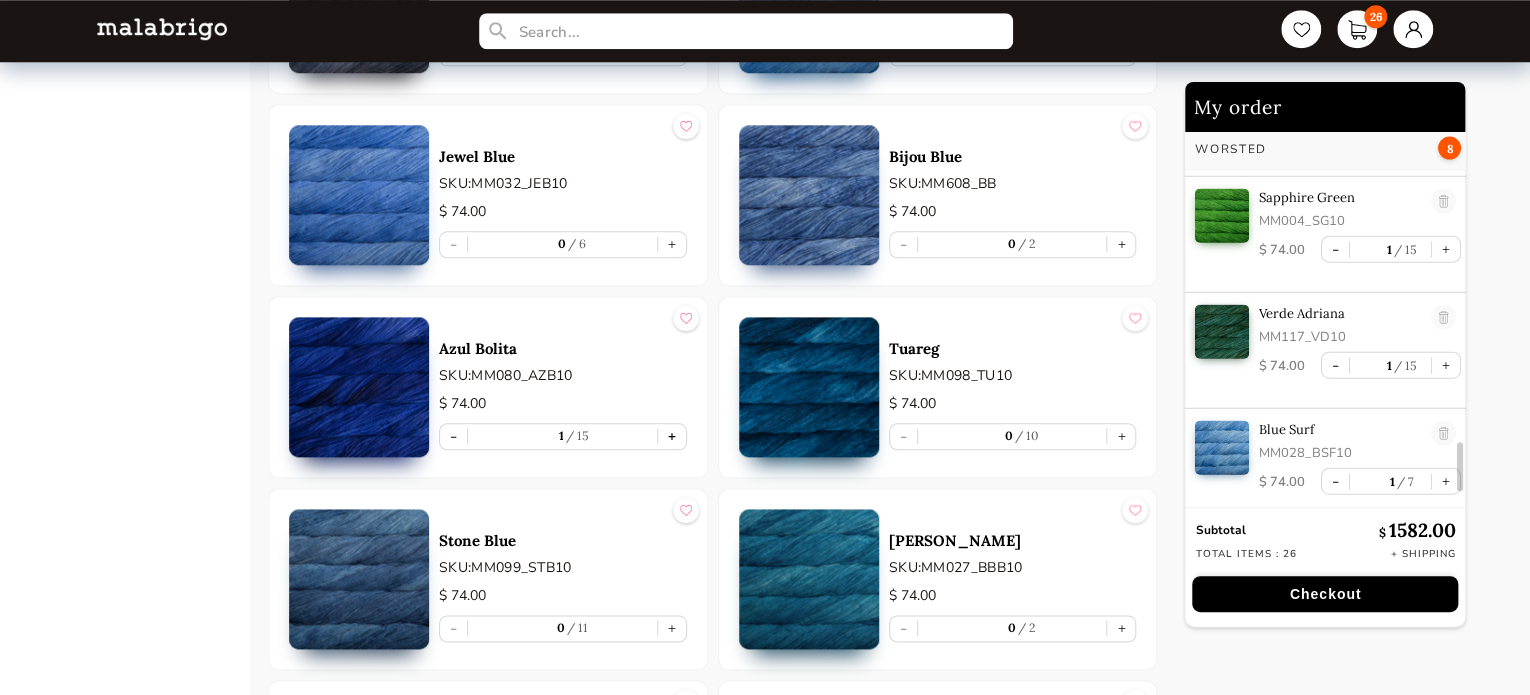 scroll, scrollTop: 2472, scrollLeft: 0, axis: vertical 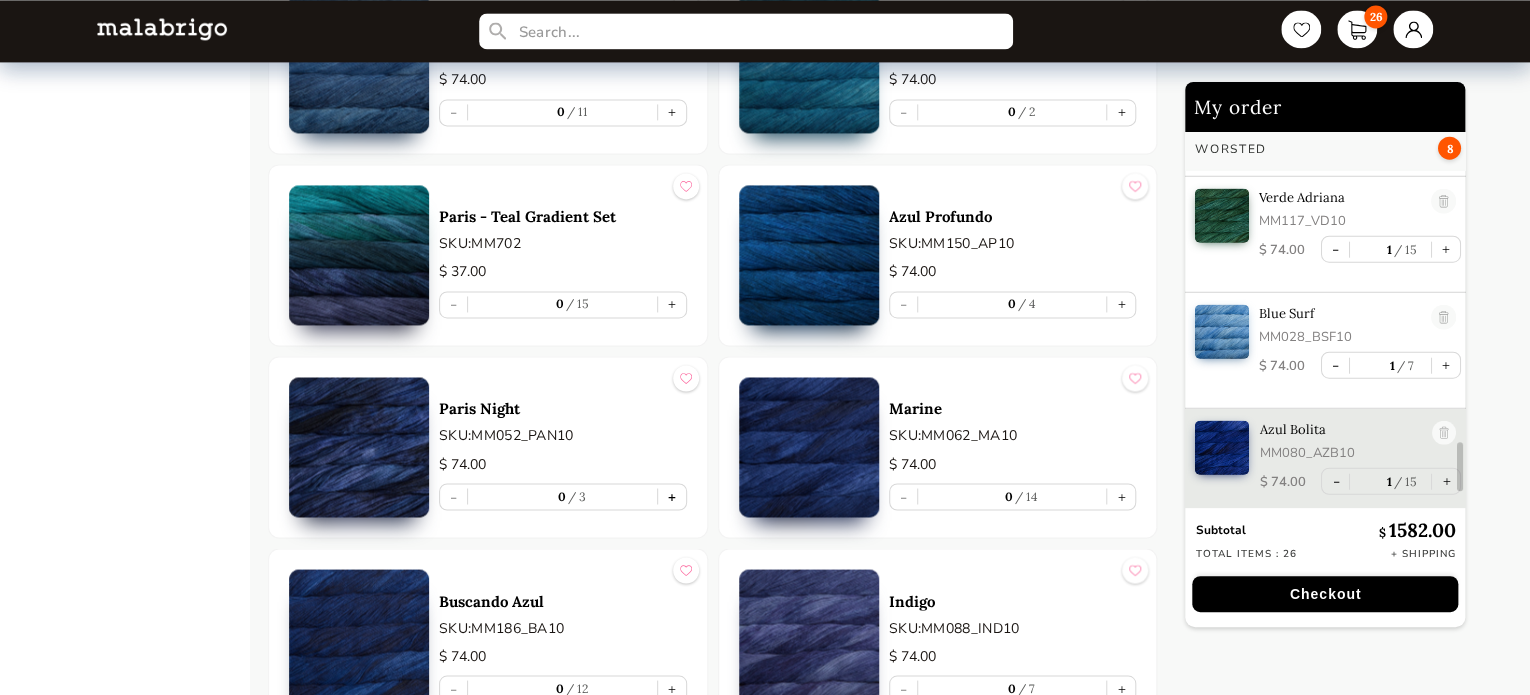 click on "+" at bounding box center (672, 496) 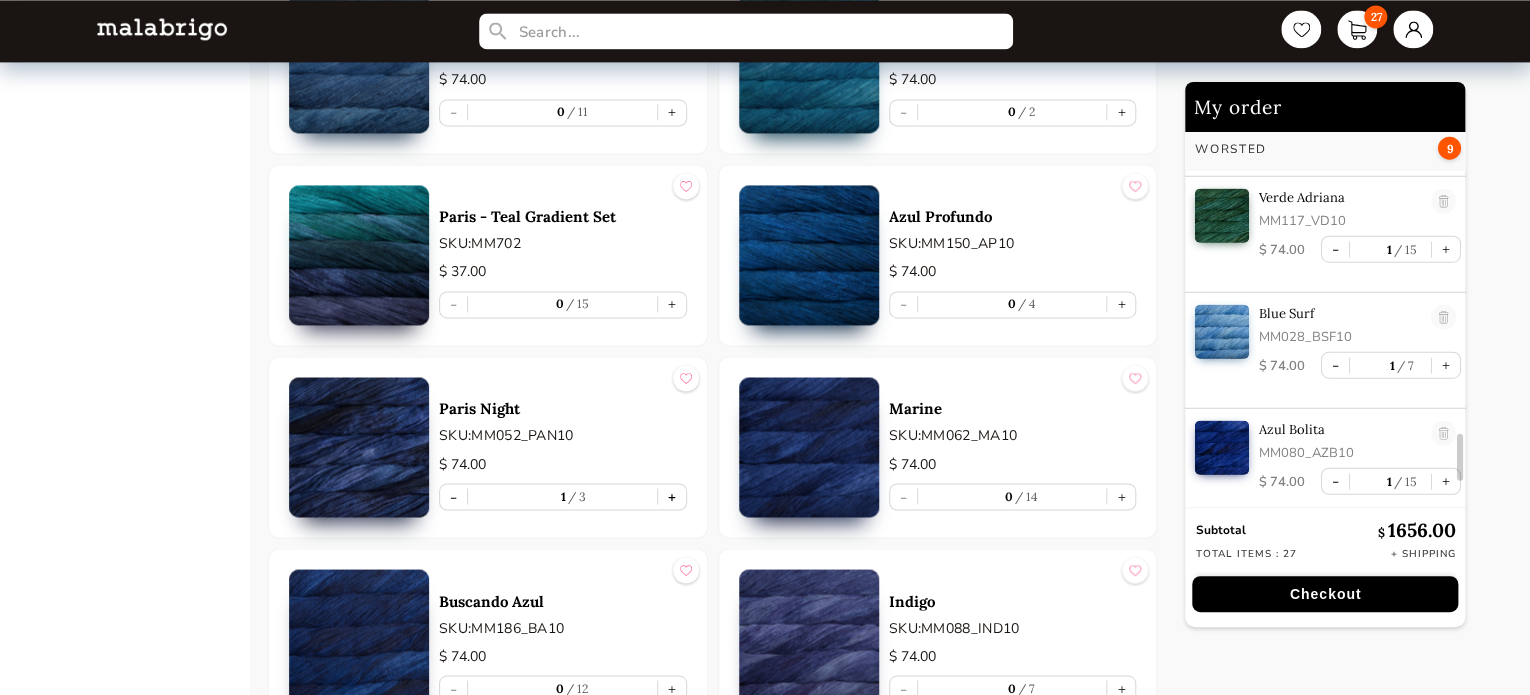 scroll, scrollTop: 2588, scrollLeft: 0, axis: vertical 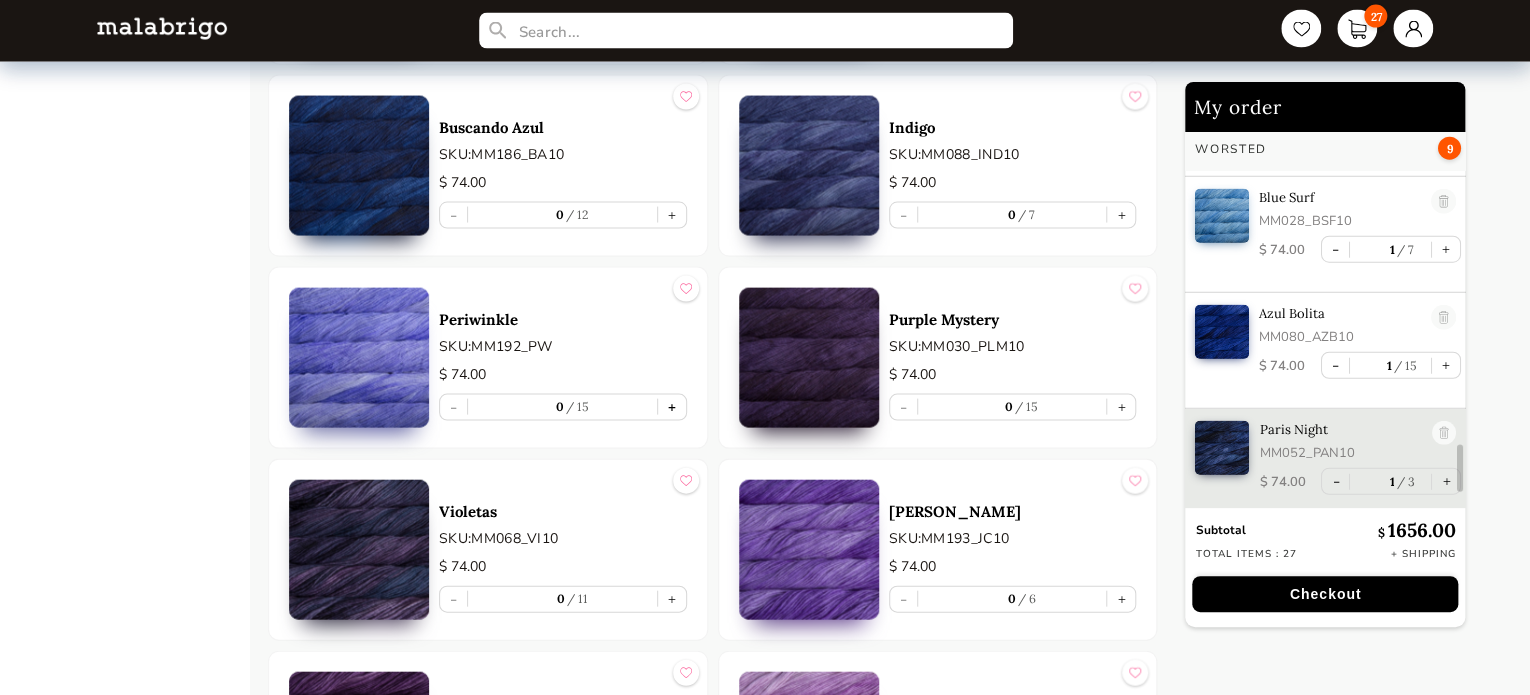 click on "+" at bounding box center (672, 407) 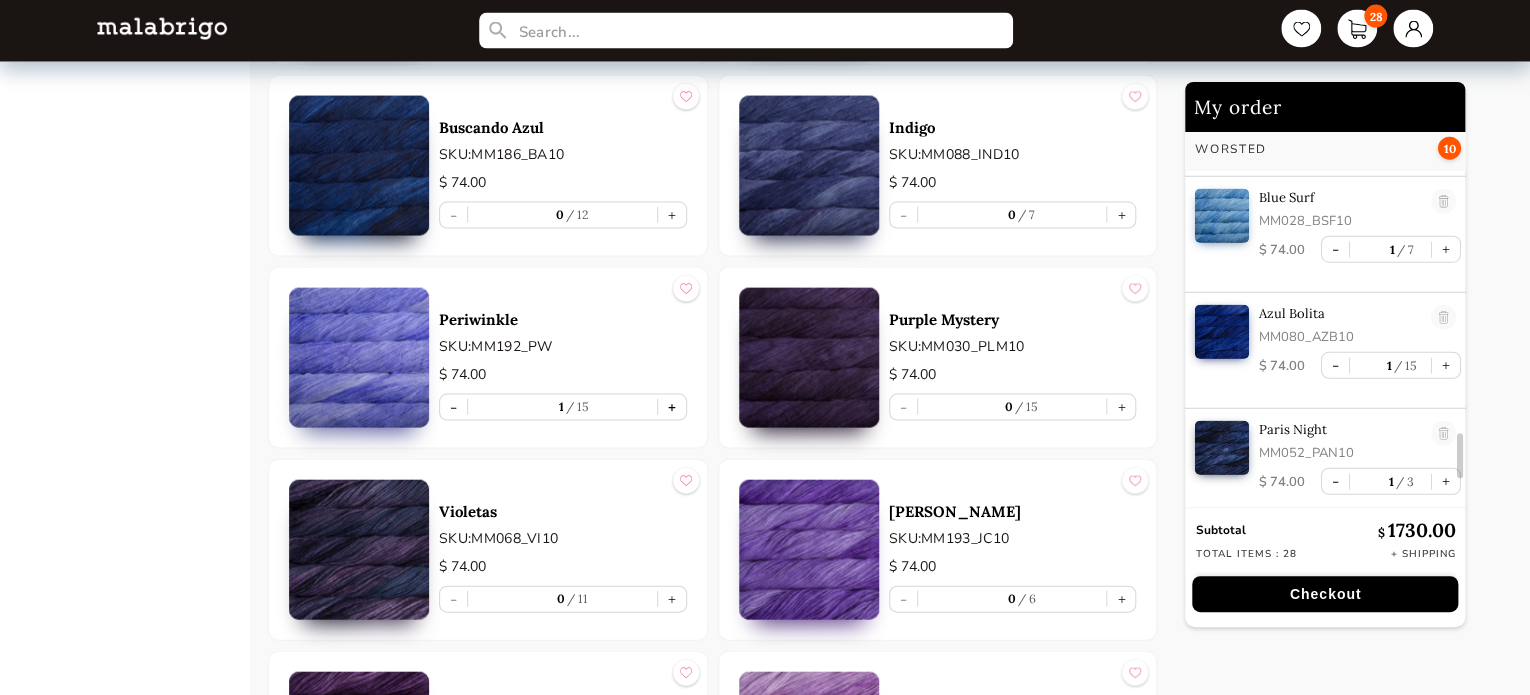 type on "1" 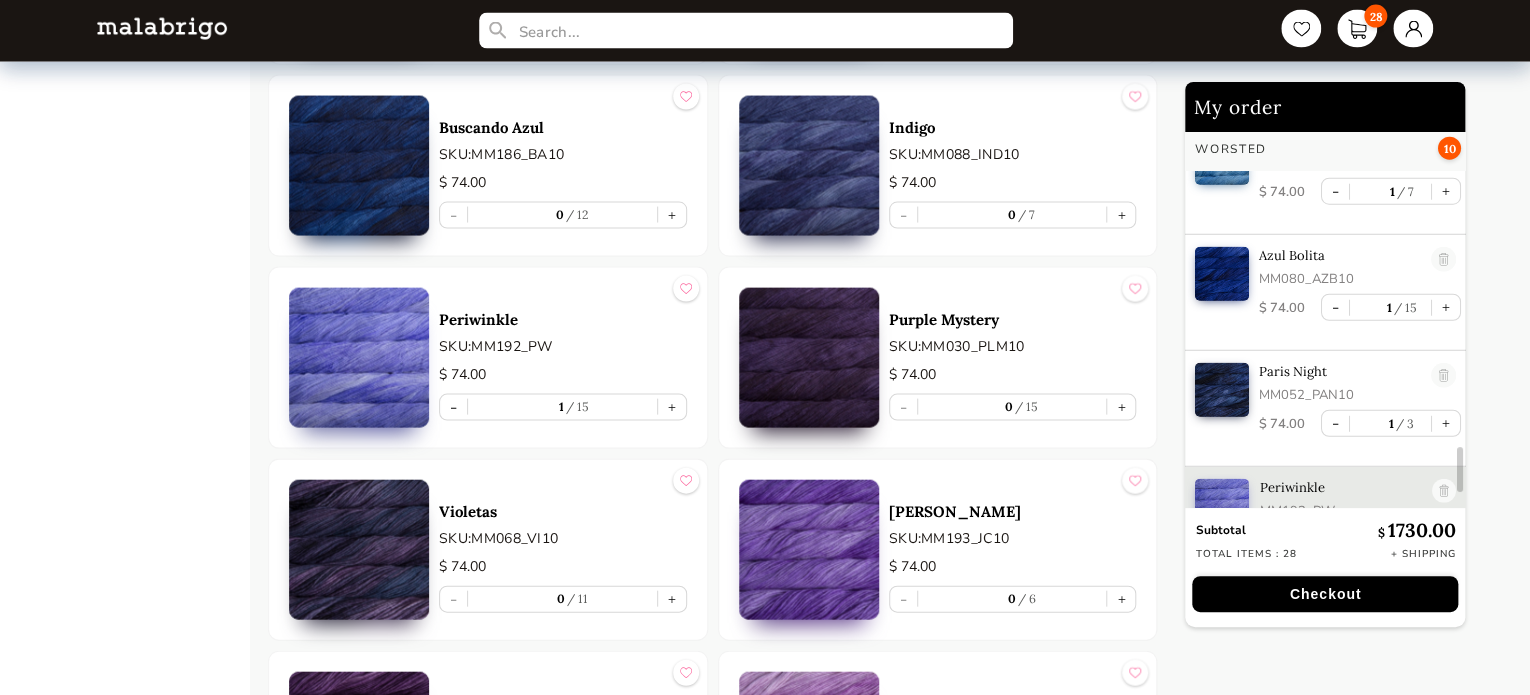scroll, scrollTop: 2704, scrollLeft: 0, axis: vertical 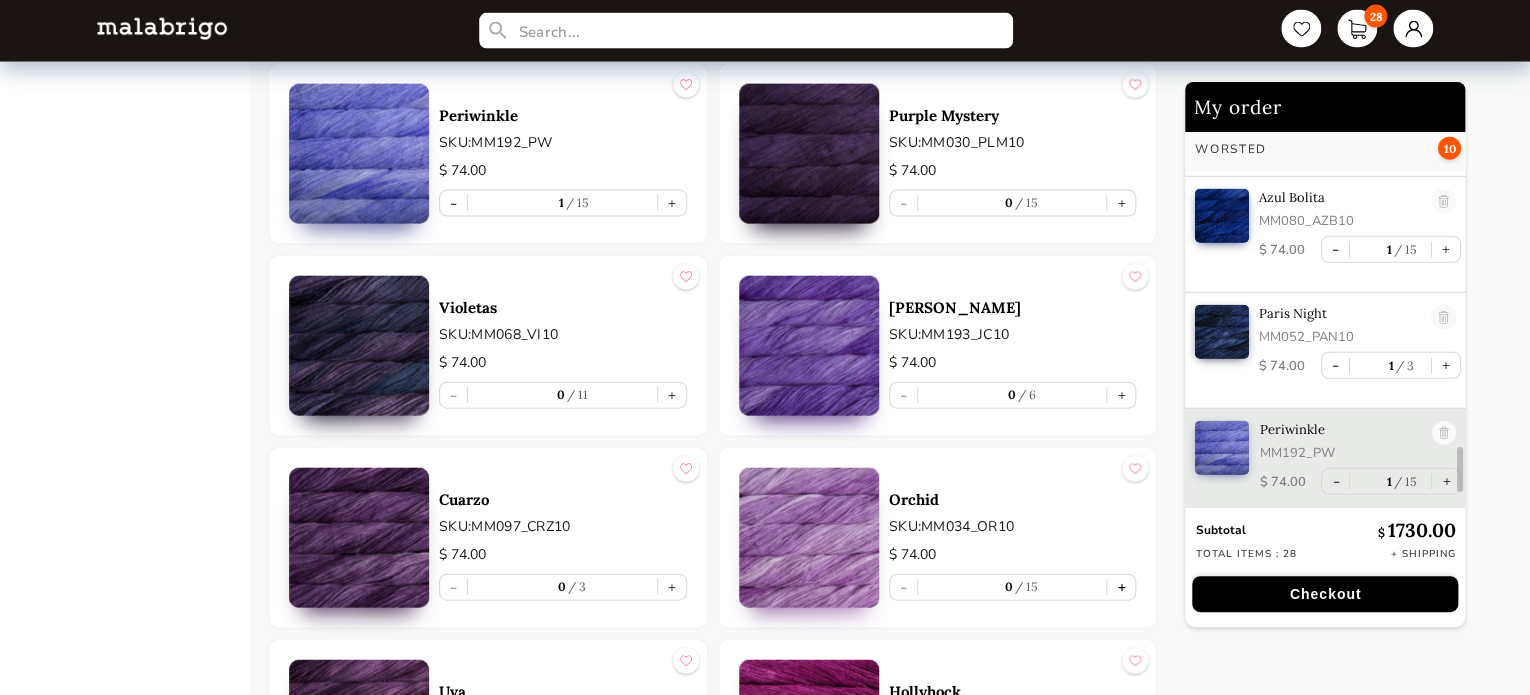 click on "+" at bounding box center [1121, 587] 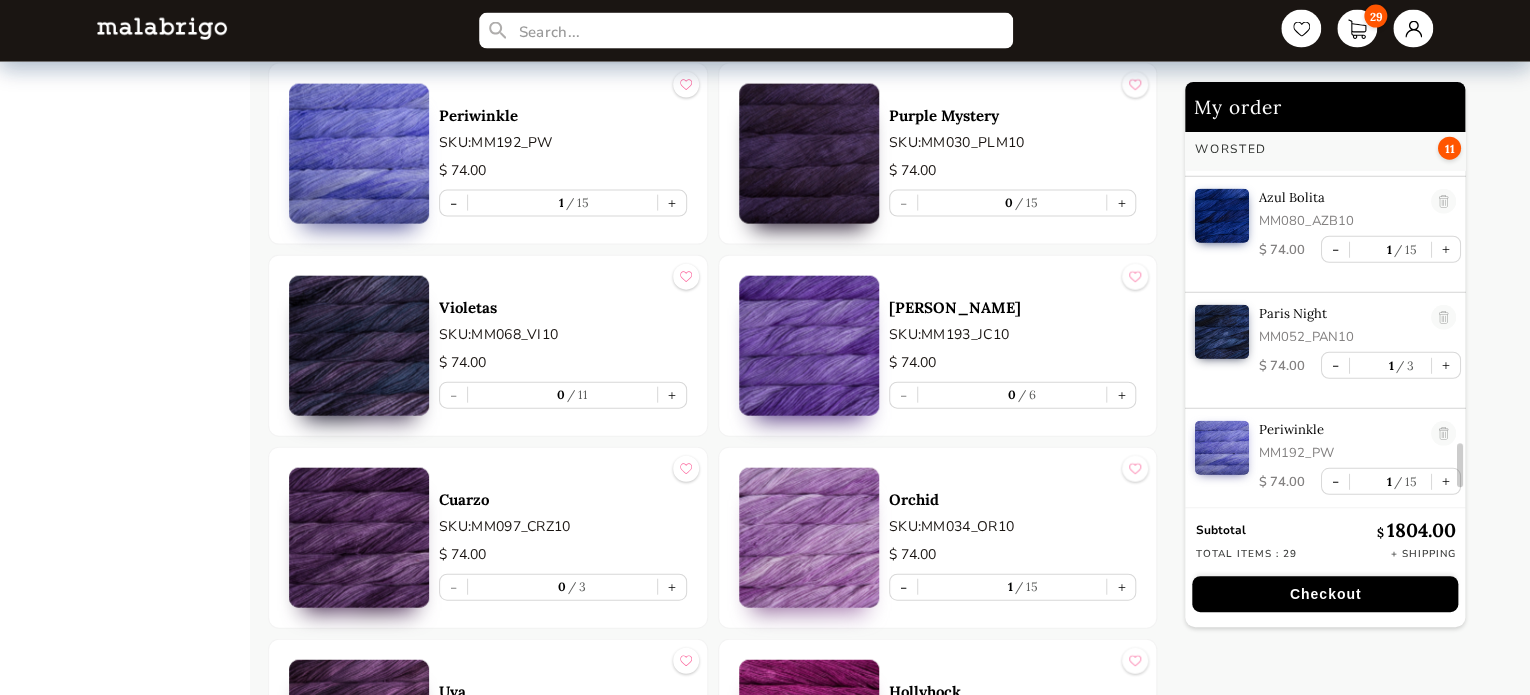 scroll, scrollTop: 2820, scrollLeft: 0, axis: vertical 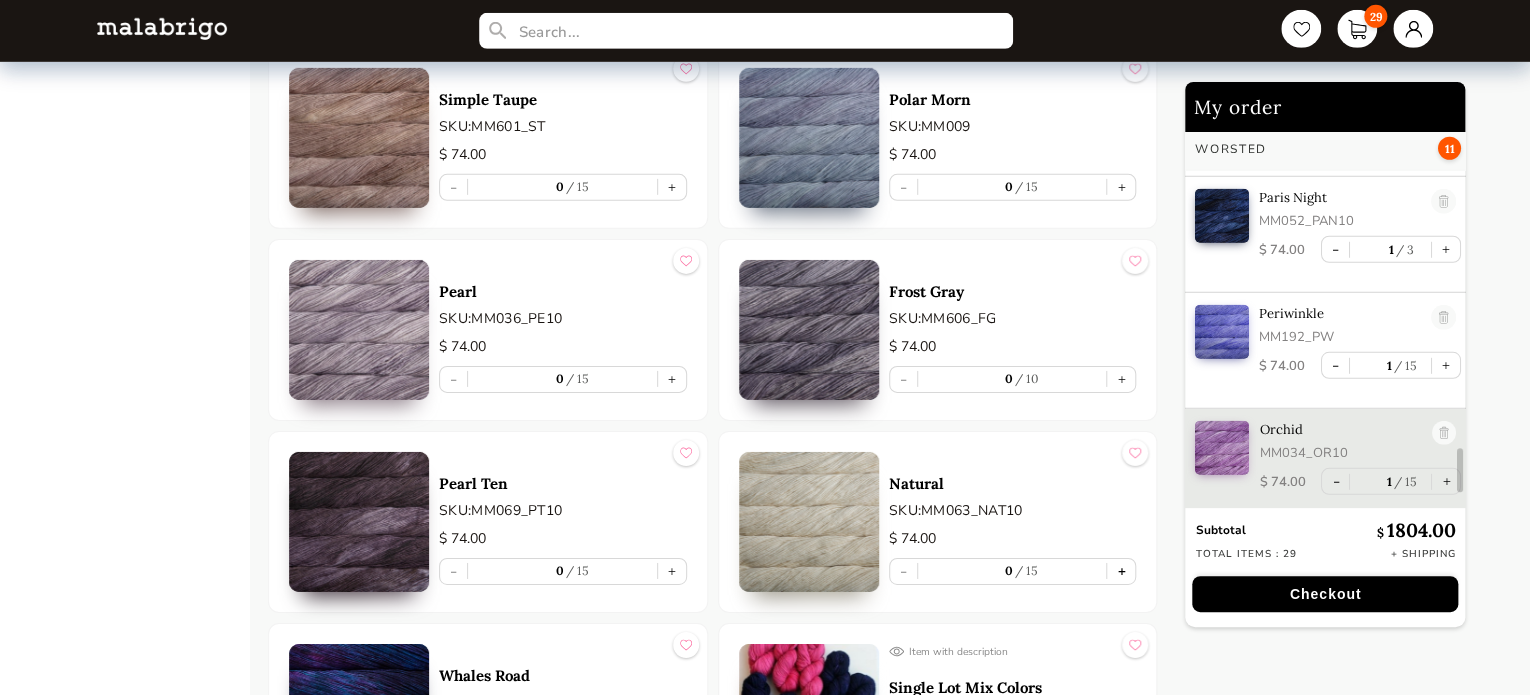 click on "+" at bounding box center (1121, 571) 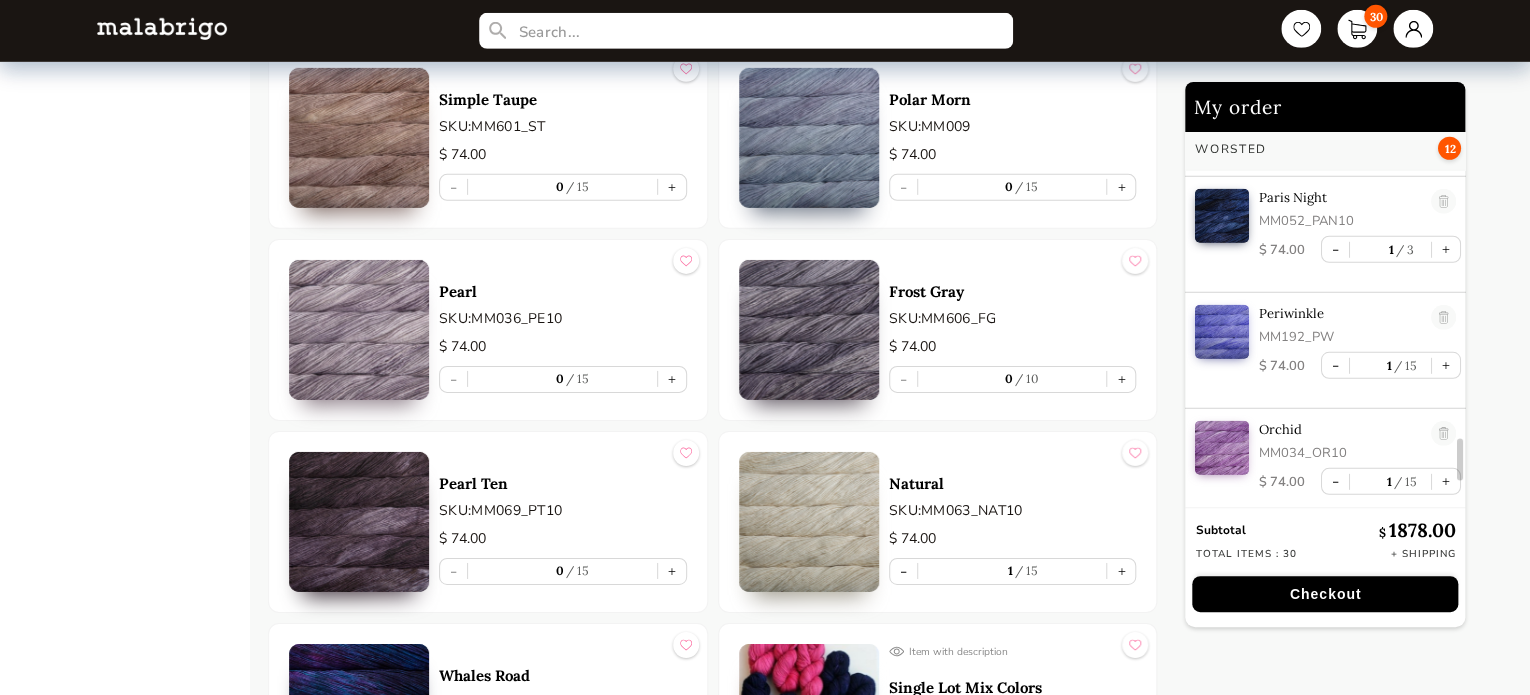 scroll 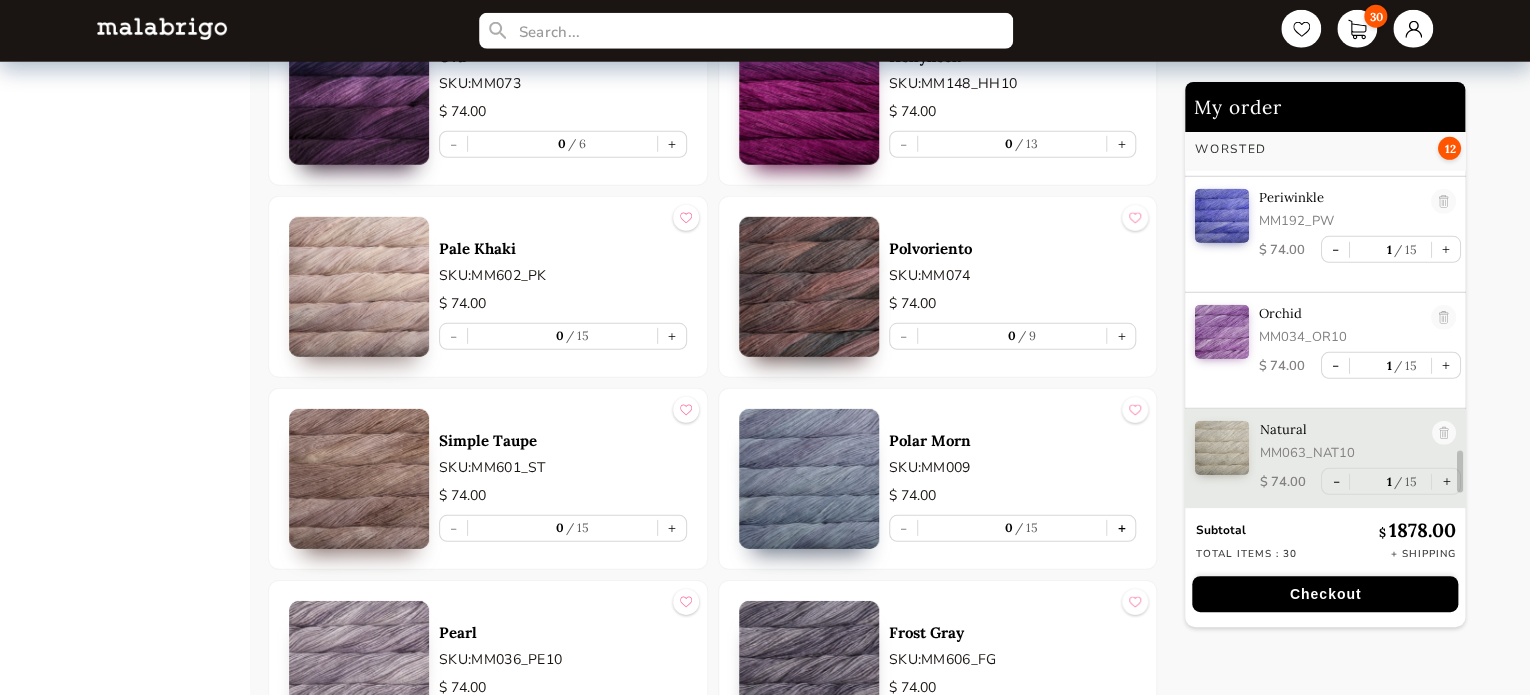 click on "+" at bounding box center [1121, 528] 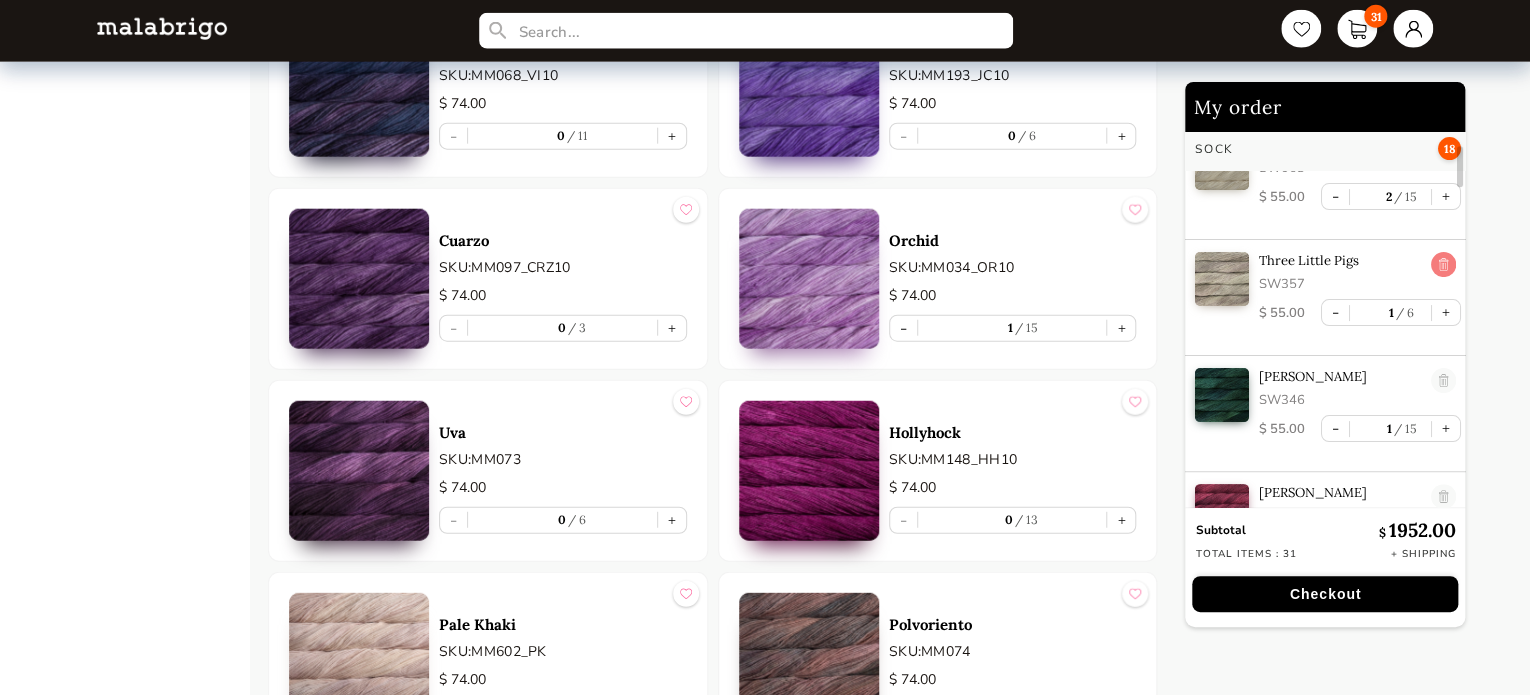 click at bounding box center [1444, 265] 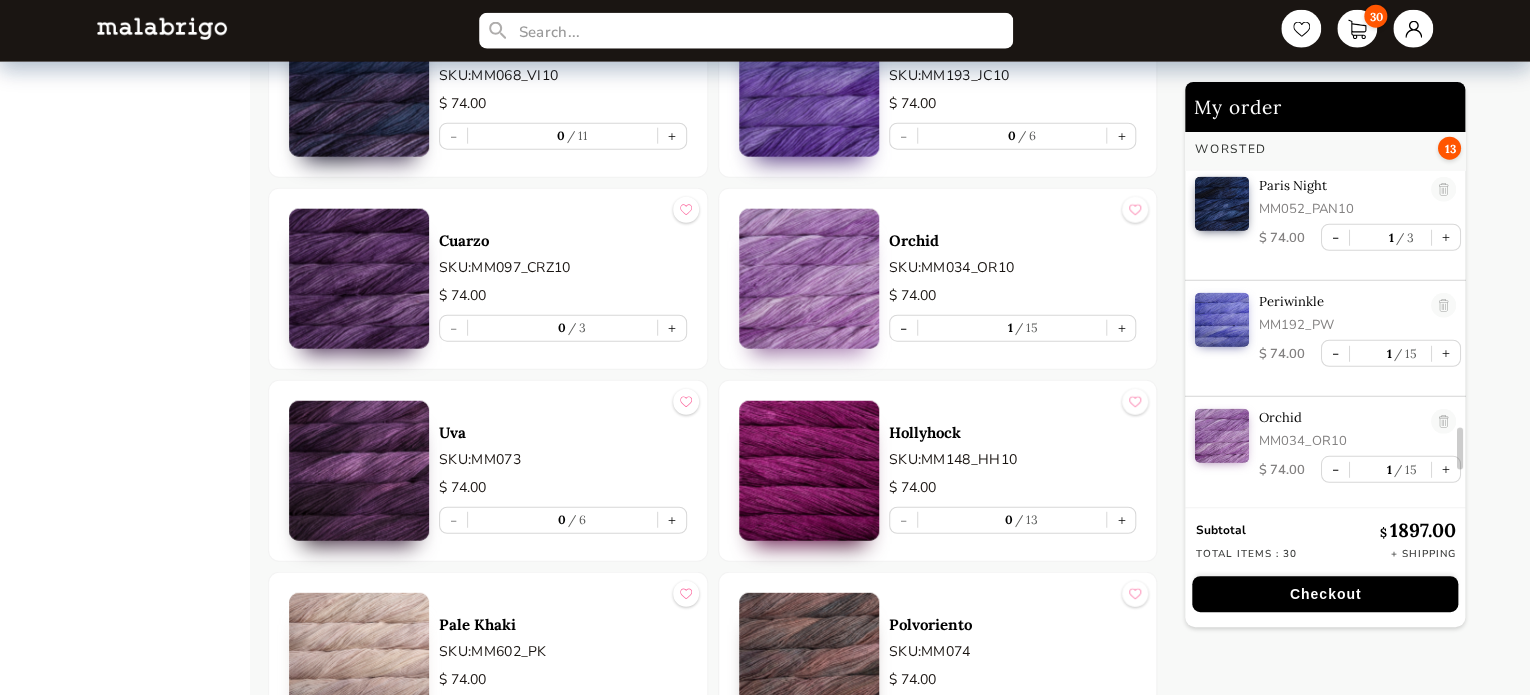 scroll, scrollTop: 2704, scrollLeft: 0, axis: vertical 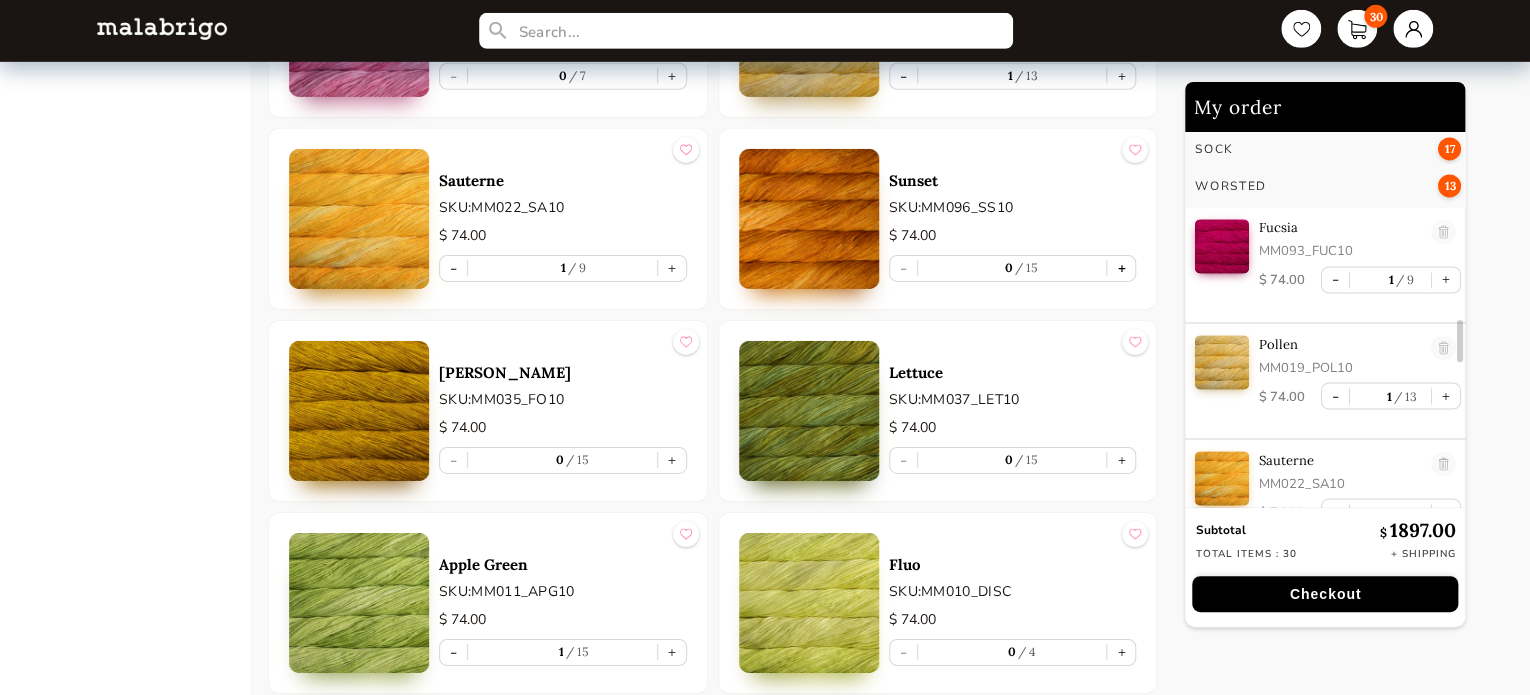 click on "+" at bounding box center [1121, 268] 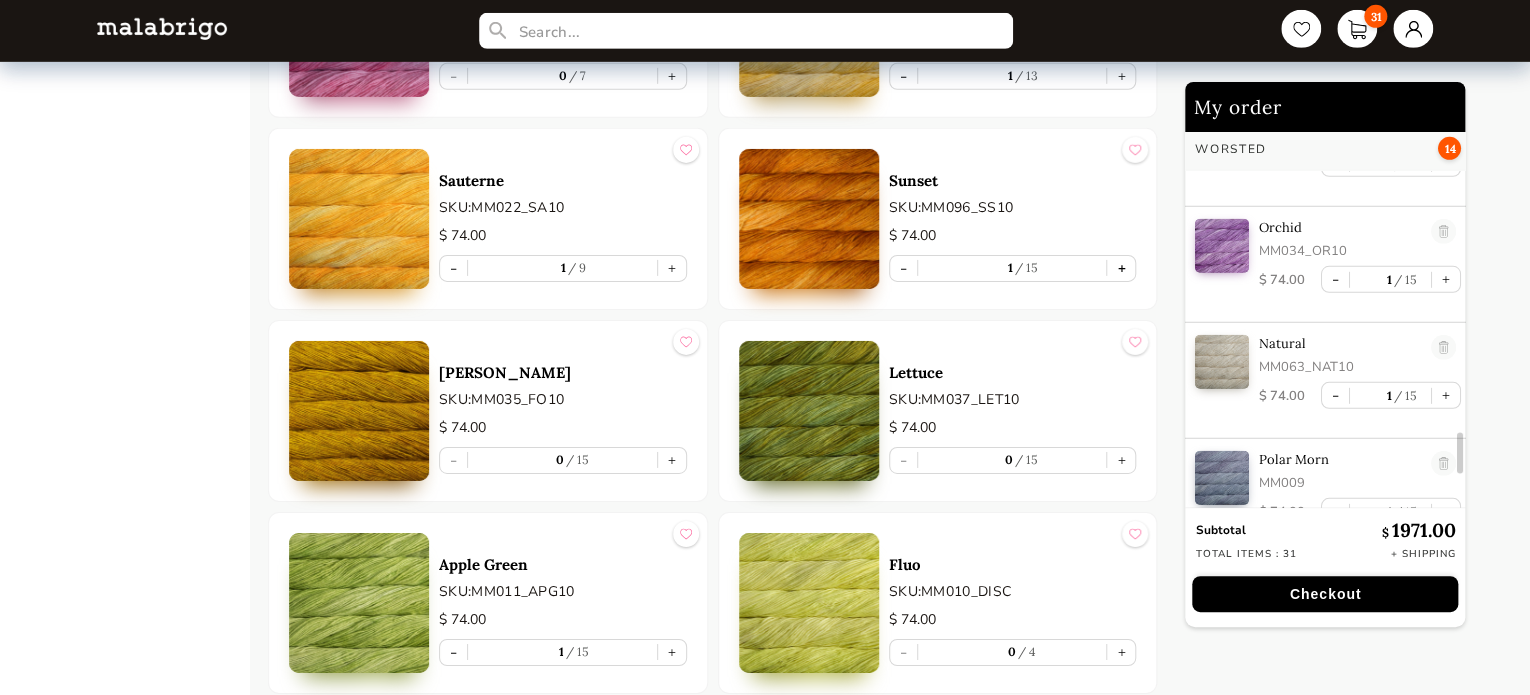 scroll, scrollTop: 3052, scrollLeft: 0, axis: vertical 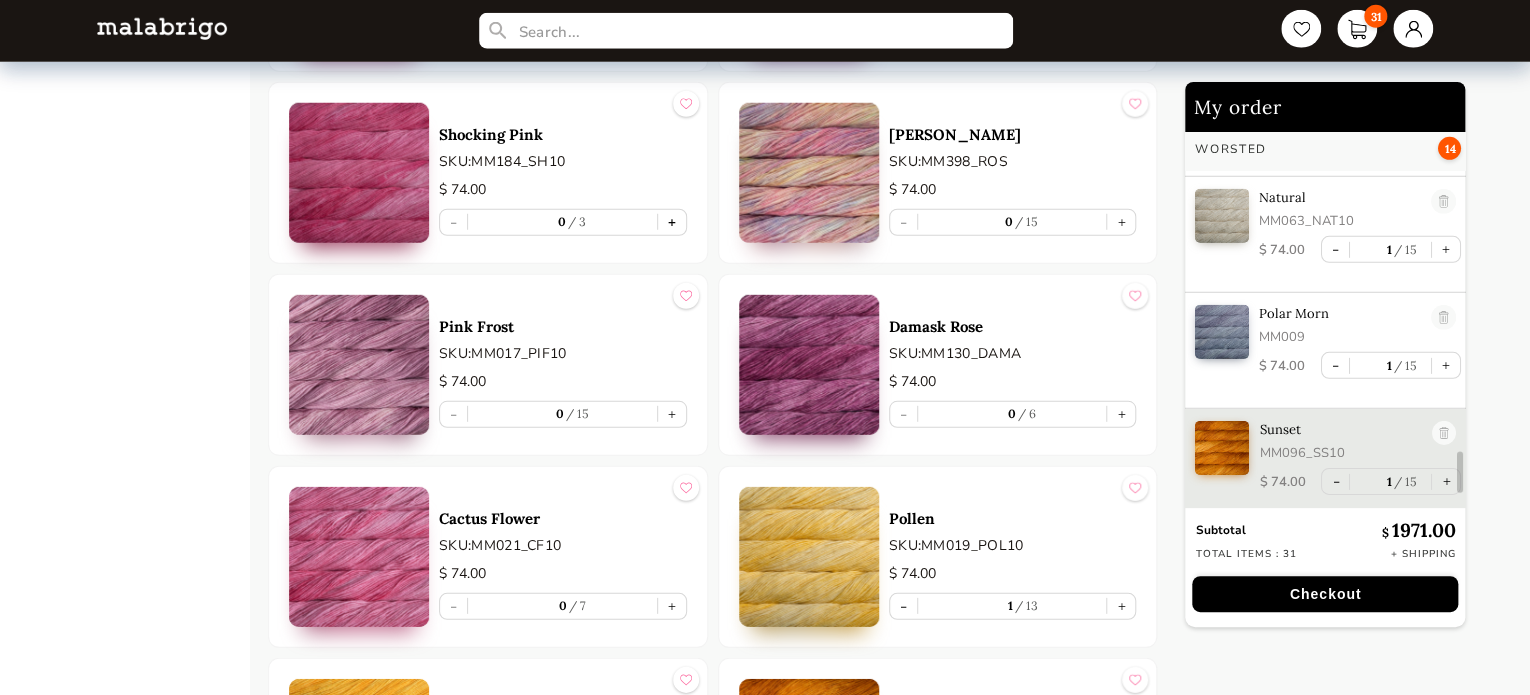 click on "+" at bounding box center [672, 222] 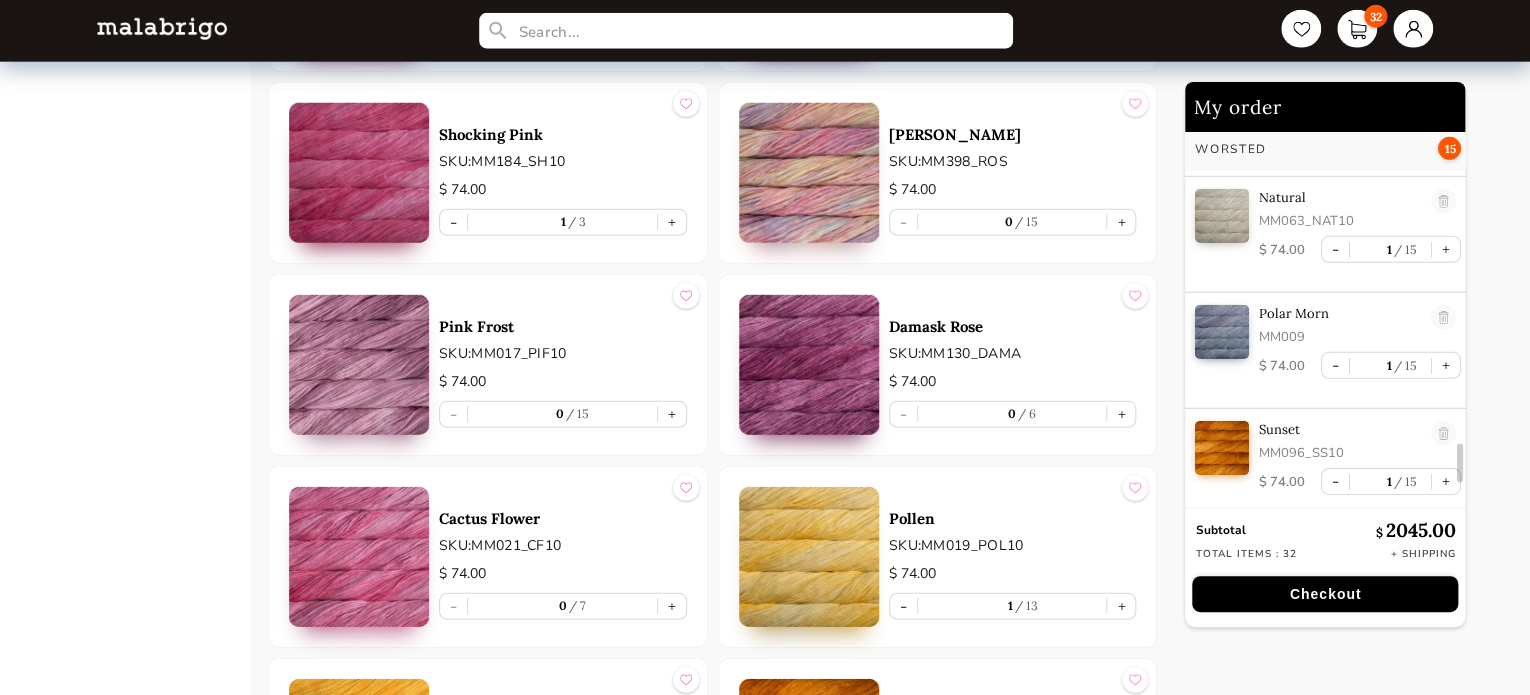 scroll, scrollTop: 3168, scrollLeft: 0, axis: vertical 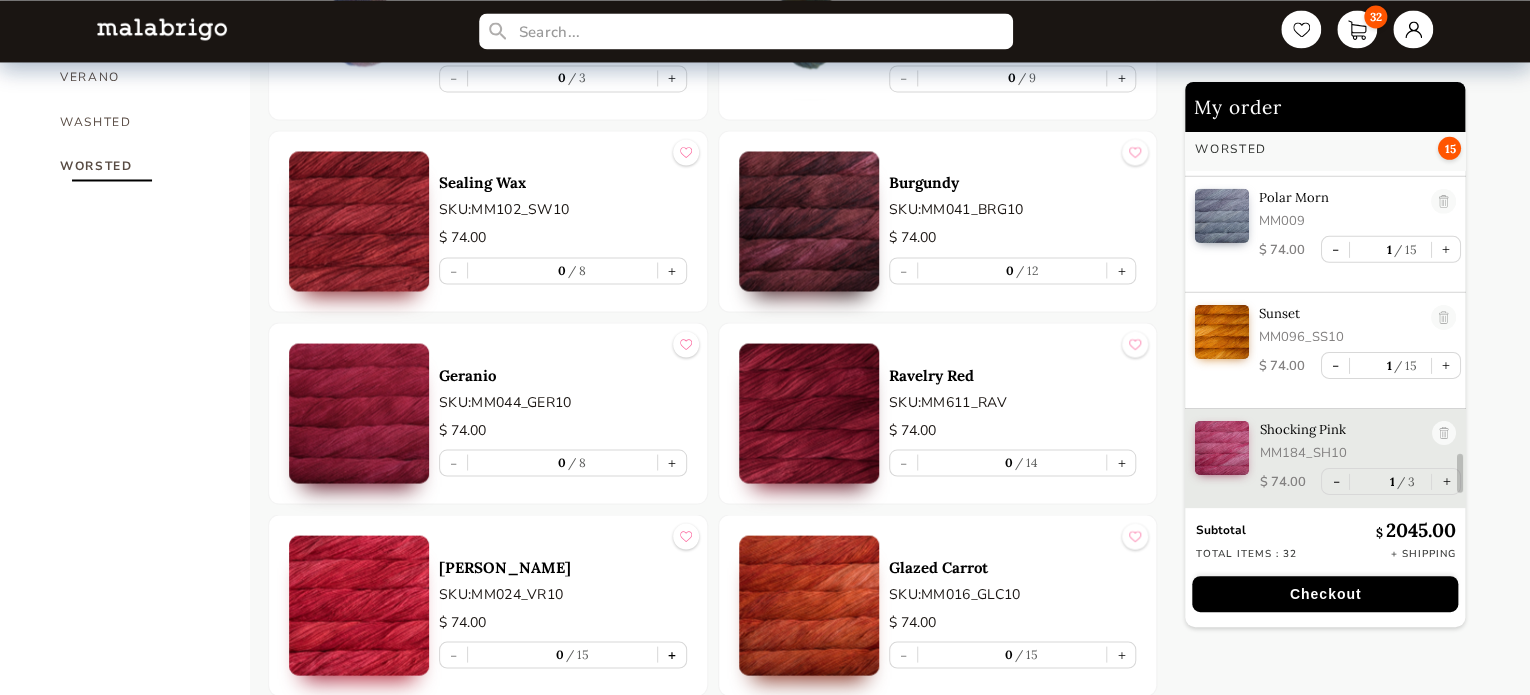 click on "+" at bounding box center (672, 654) 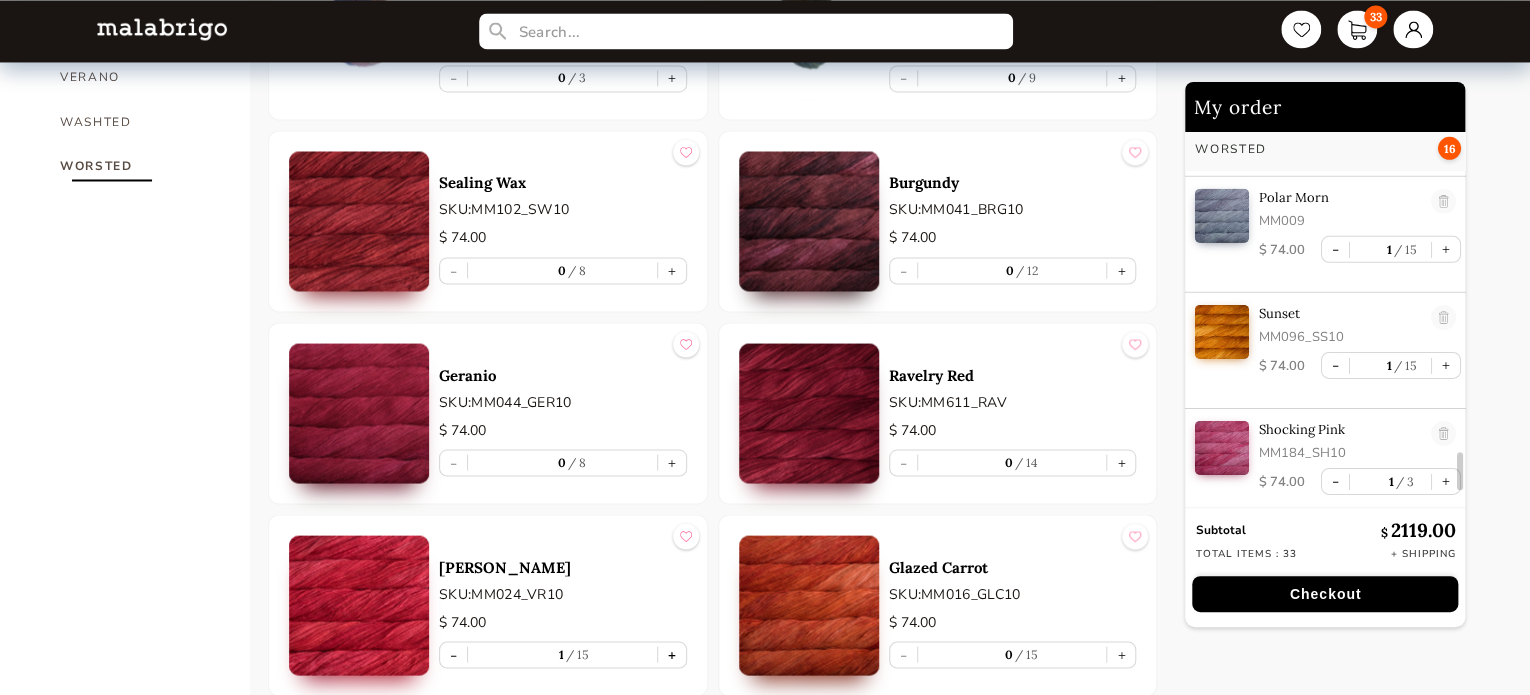 scroll, scrollTop: 3284, scrollLeft: 0, axis: vertical 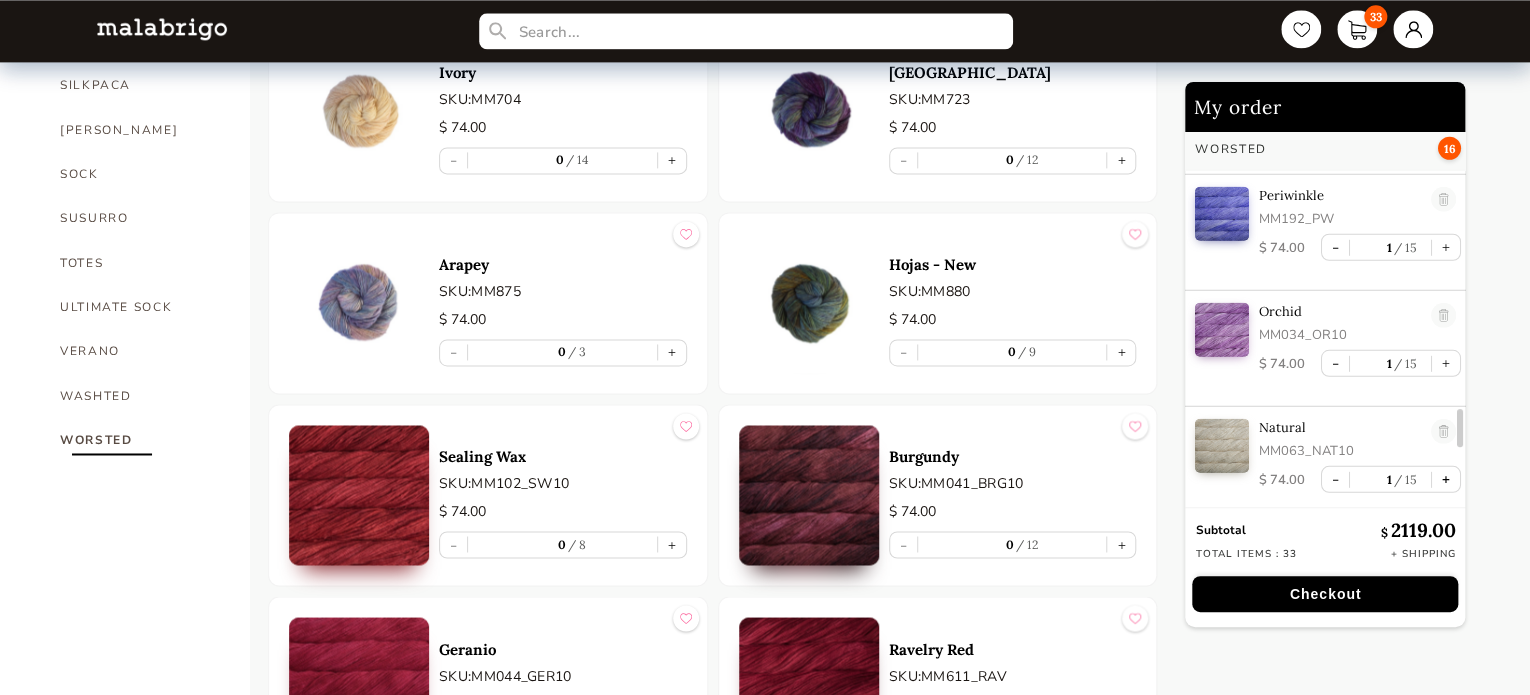 click on "+" at bounding box center [1446, 479] 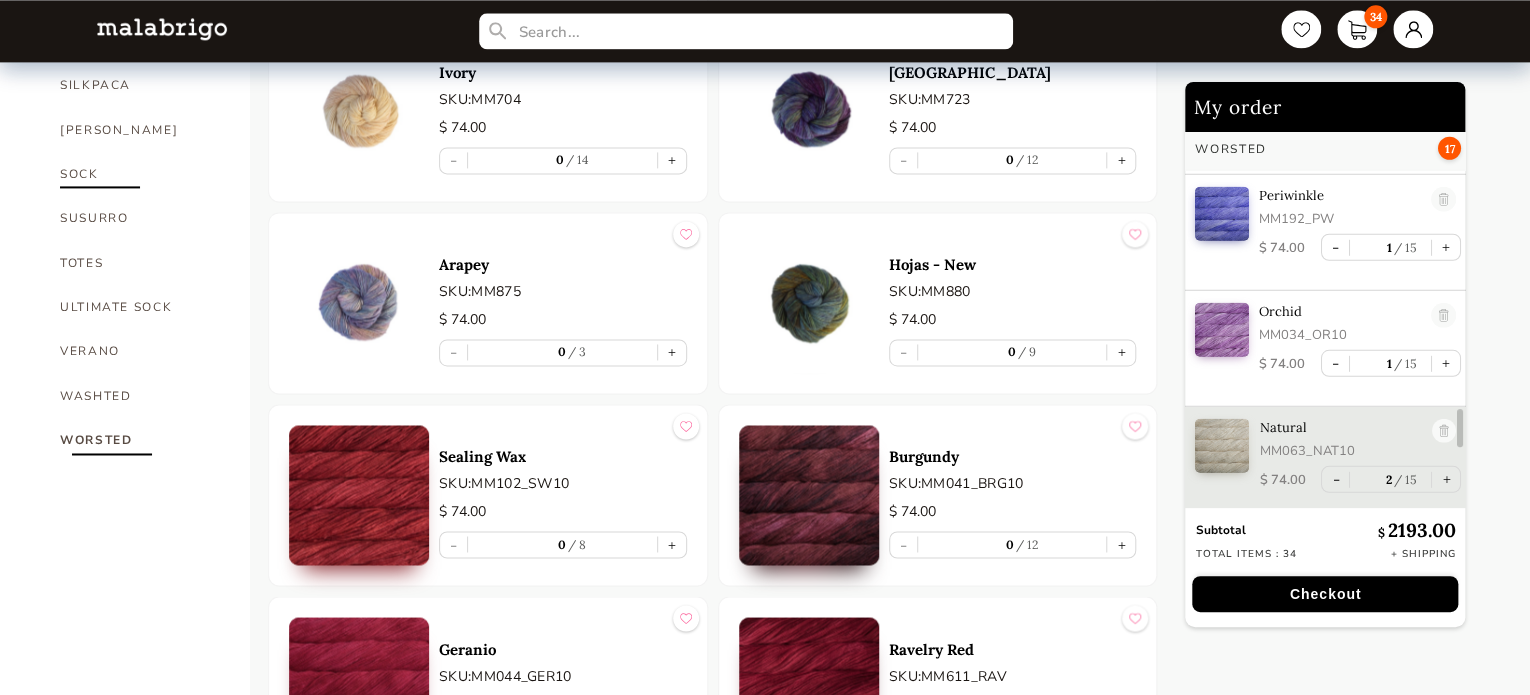 click on "SOCK" at bounding box center (140, 174) 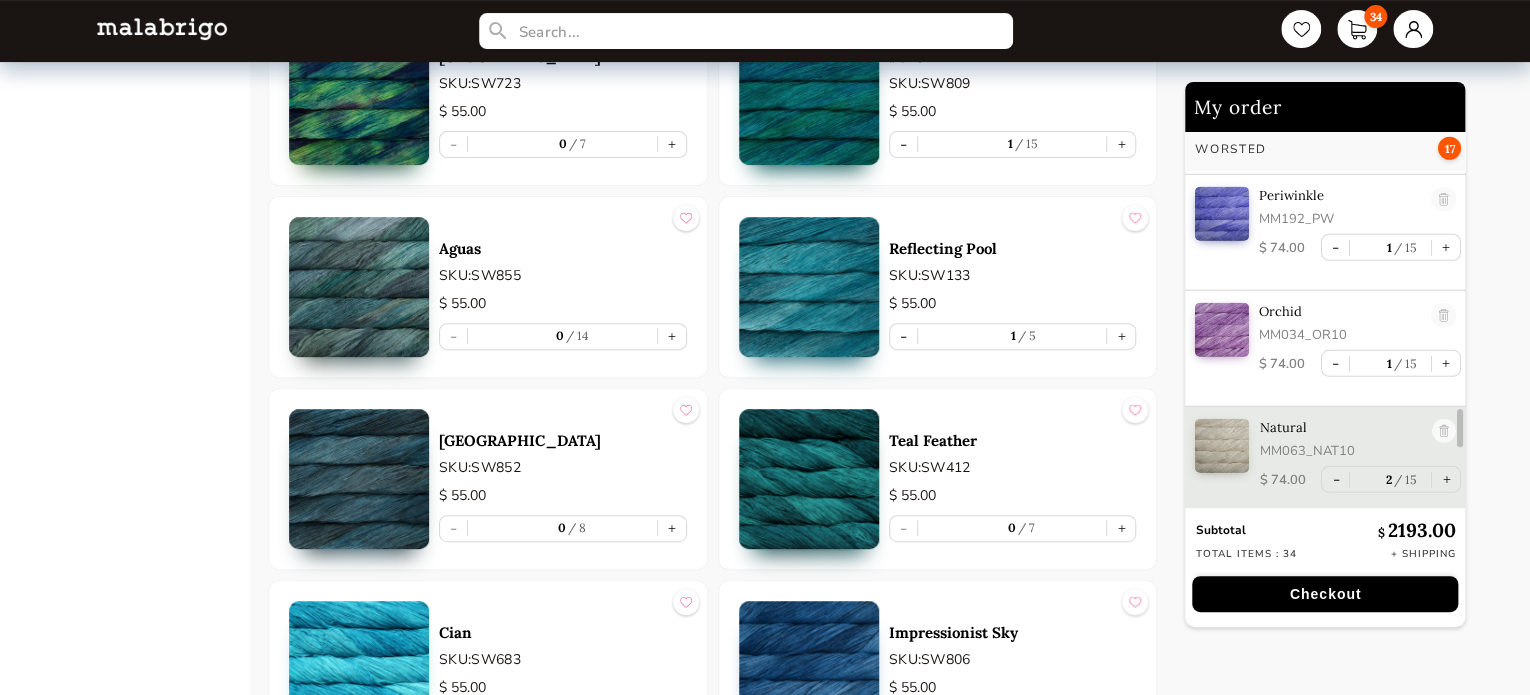 scroll, scrollTop: 4096, scrollLeft: 0, axis: vertical 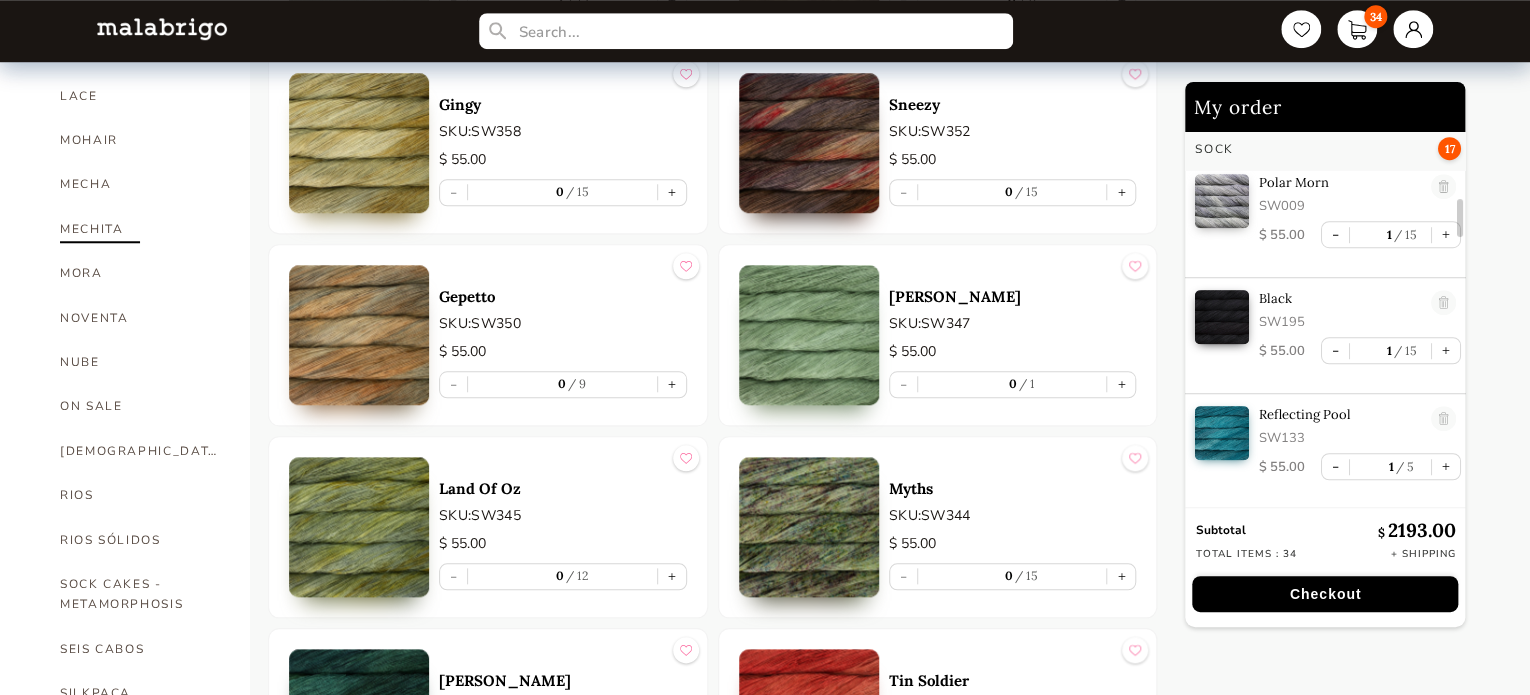 click on "MECHITA" at bounding box center [140, 229] 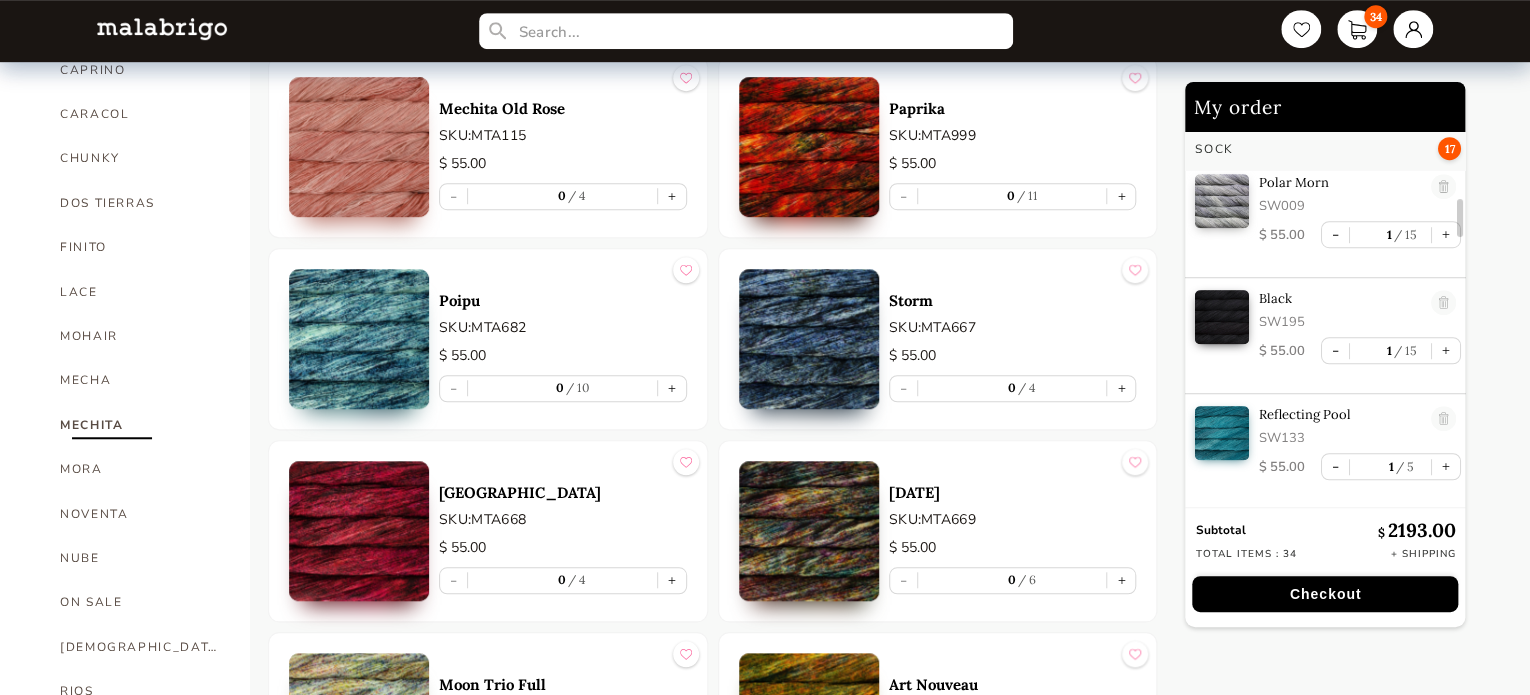 scroll, scrollTop: 595, scrollLeft: 0, axis: vertical 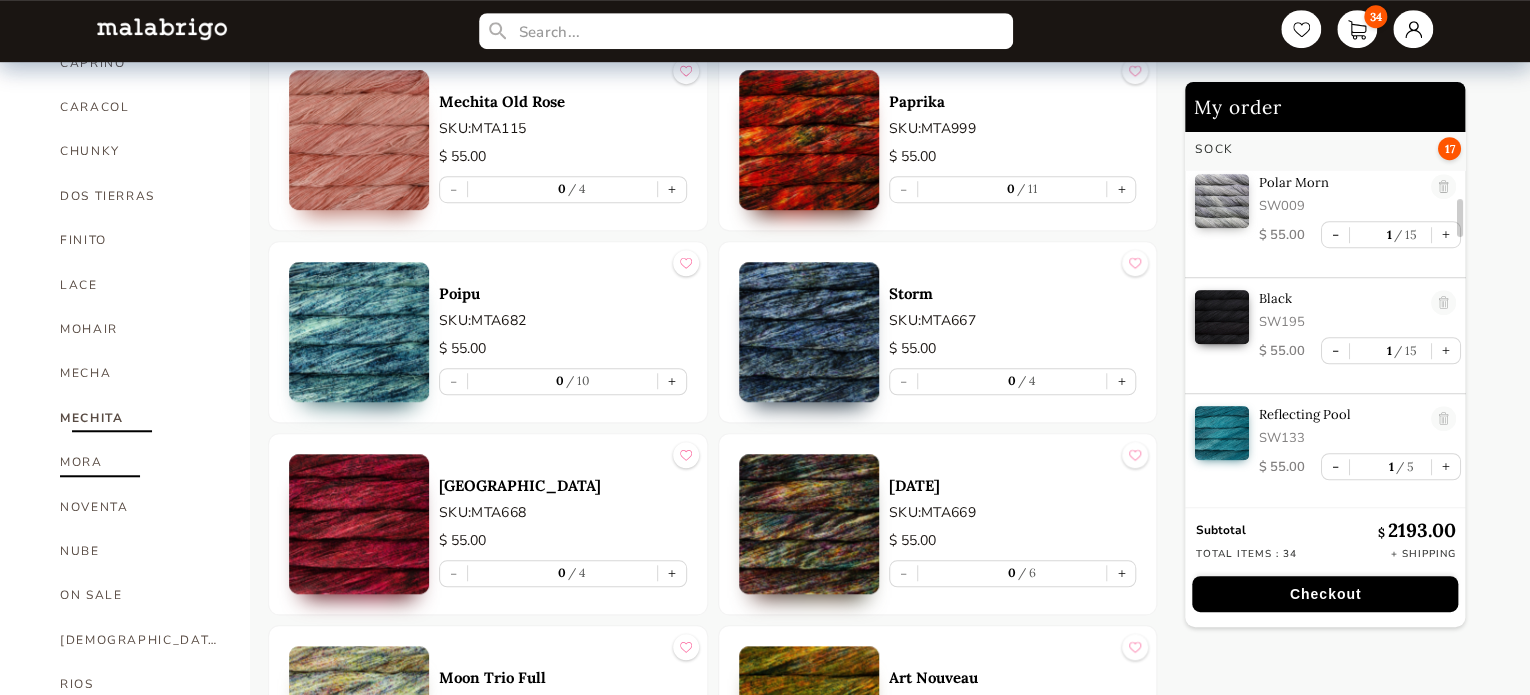click on "MORA" at bounding box center [140, 462] 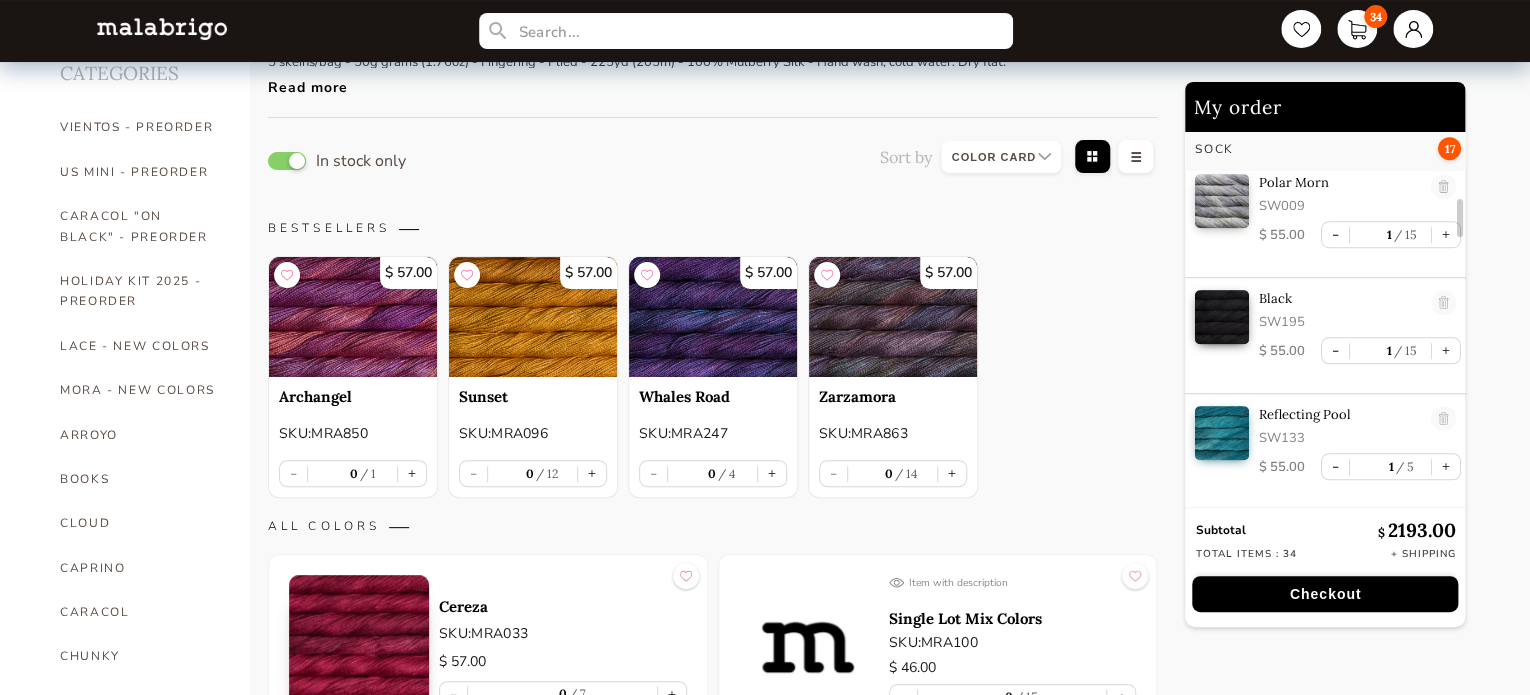 scroll, scrollTop: 0, scrollLeft: 0, axis: both 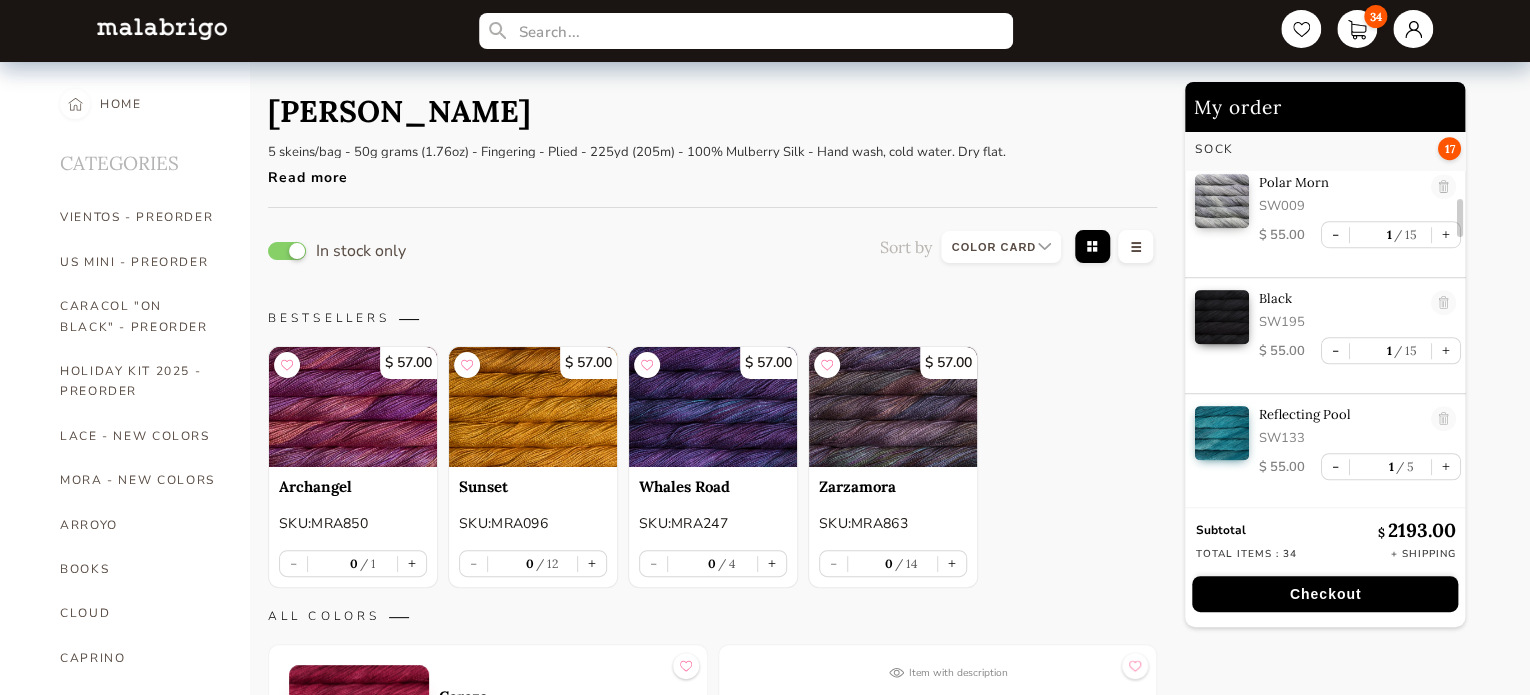 click on "Checkout" at bounding box center [1325, 594] 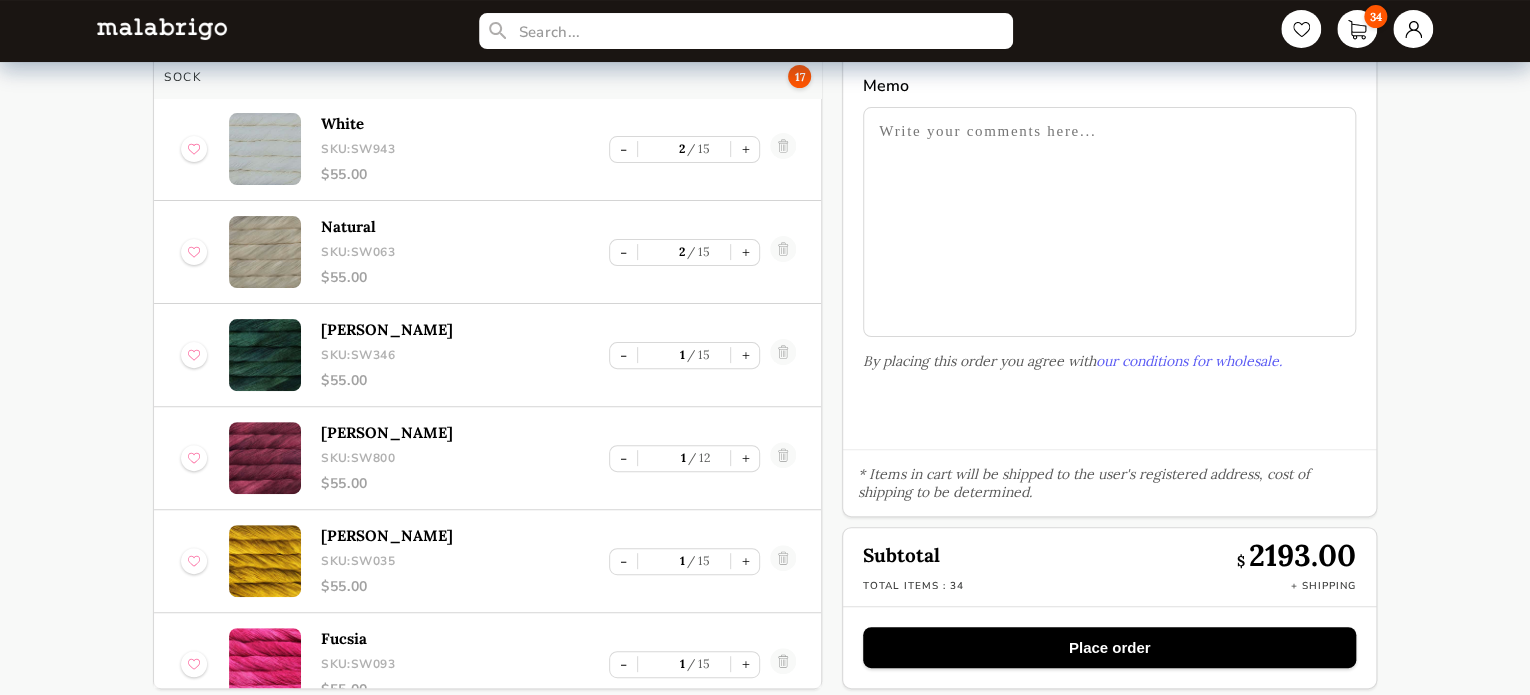 scroll, scrollTop: 124, scrollLeft: 0, axis: vertical 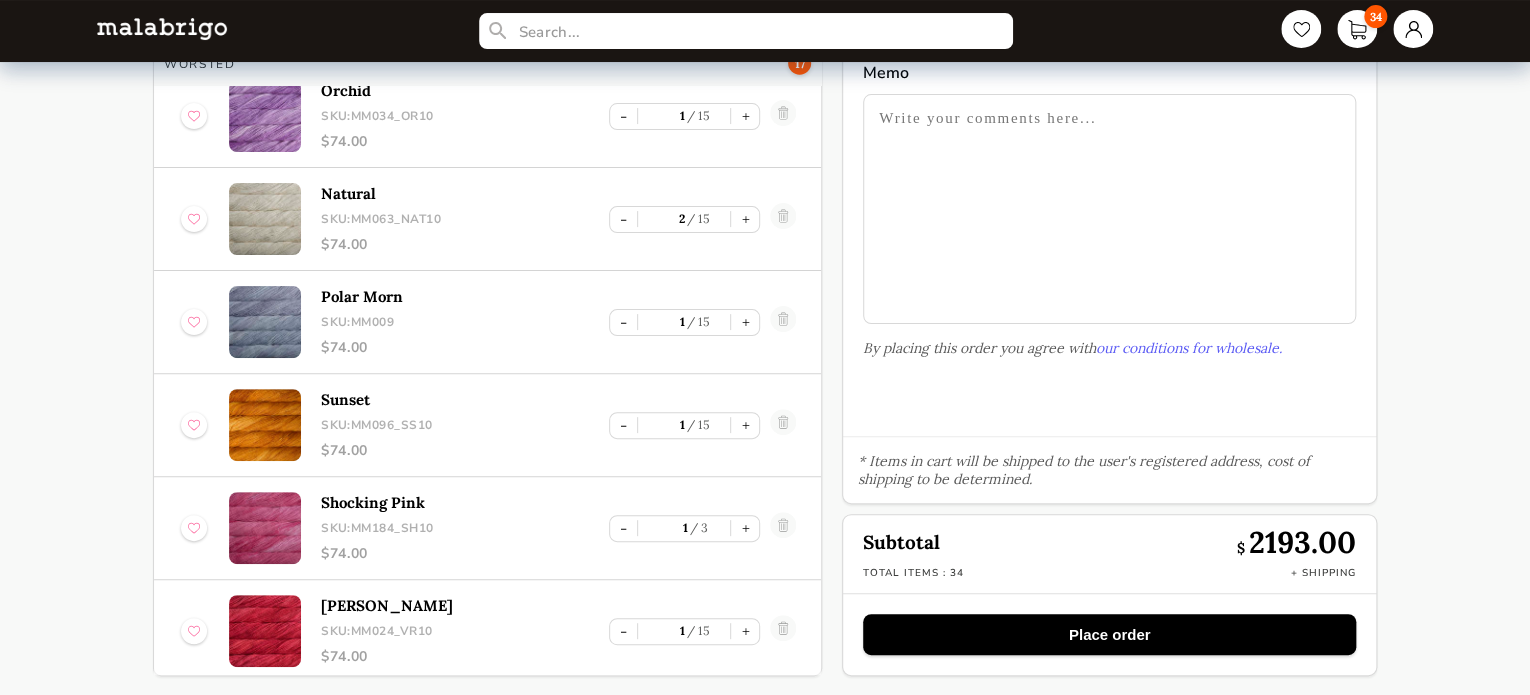 click on "Place order" at bounding box center [1109, 634] 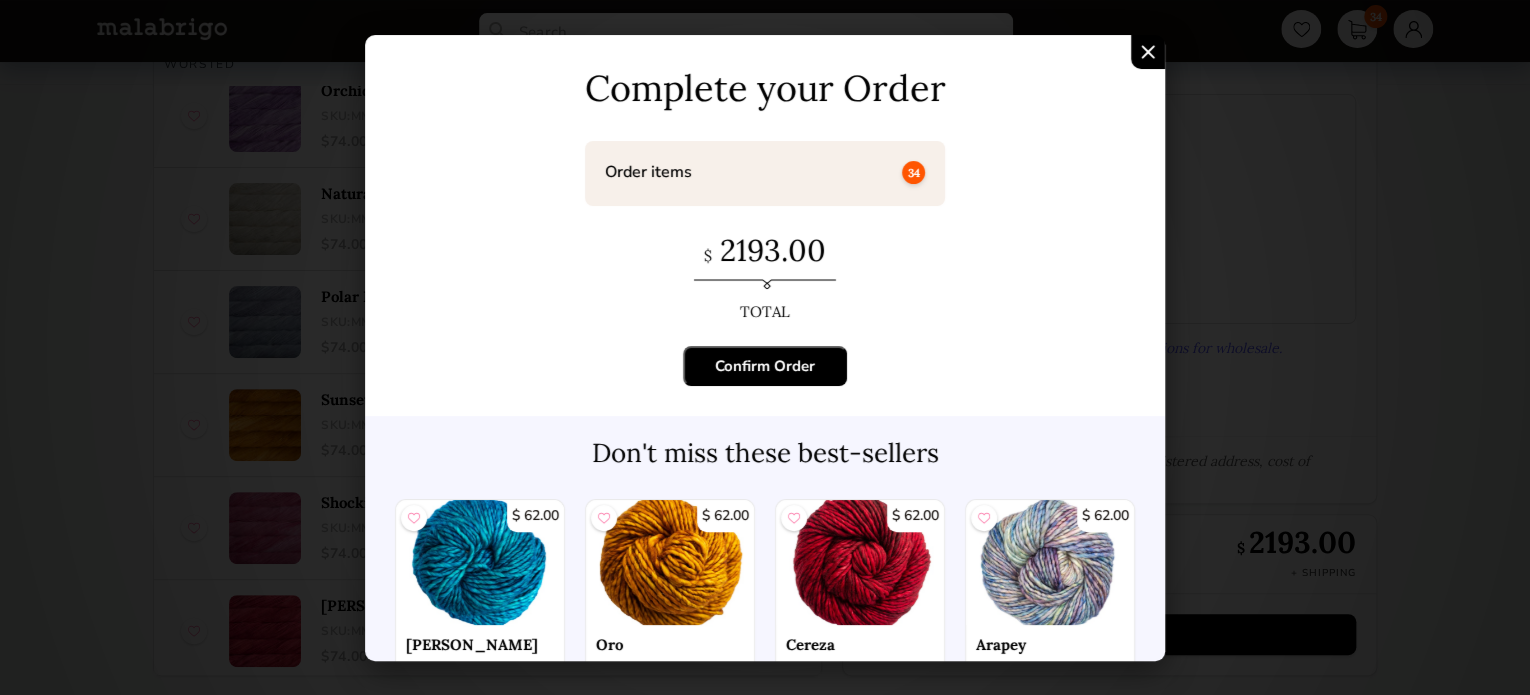click on "Confirm Order" at bounding box center (765, 366) 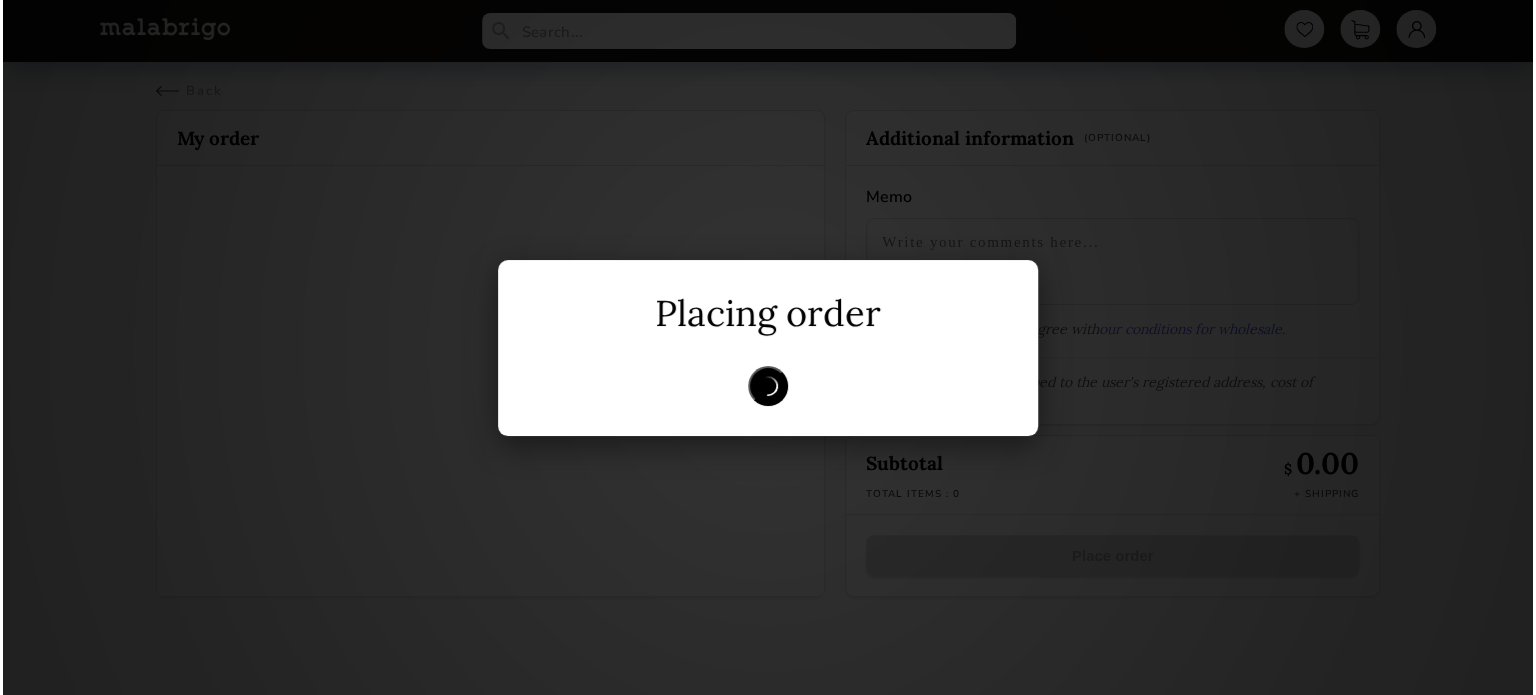 scroll, scrollTop: 0, scrollLeft: 0, axis: both 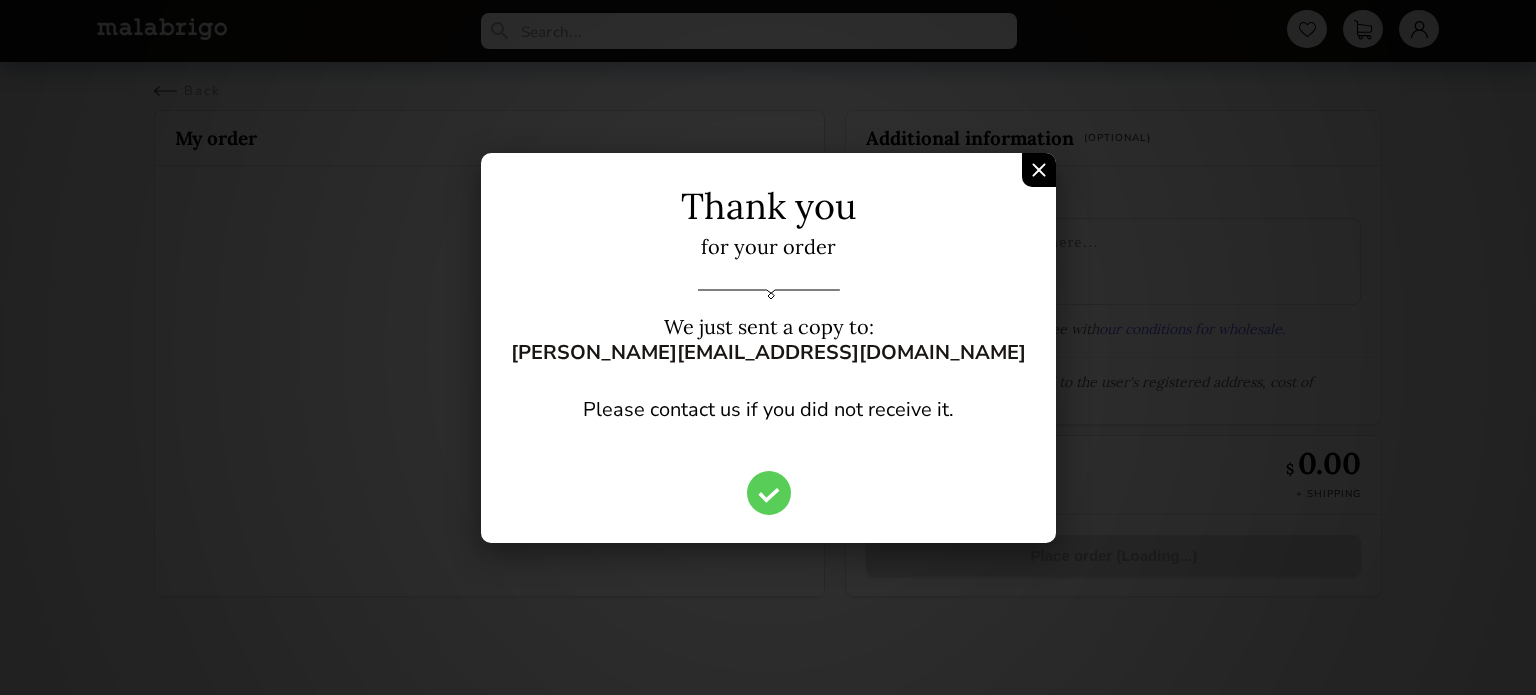 click at bounding box center [1039, 170] 